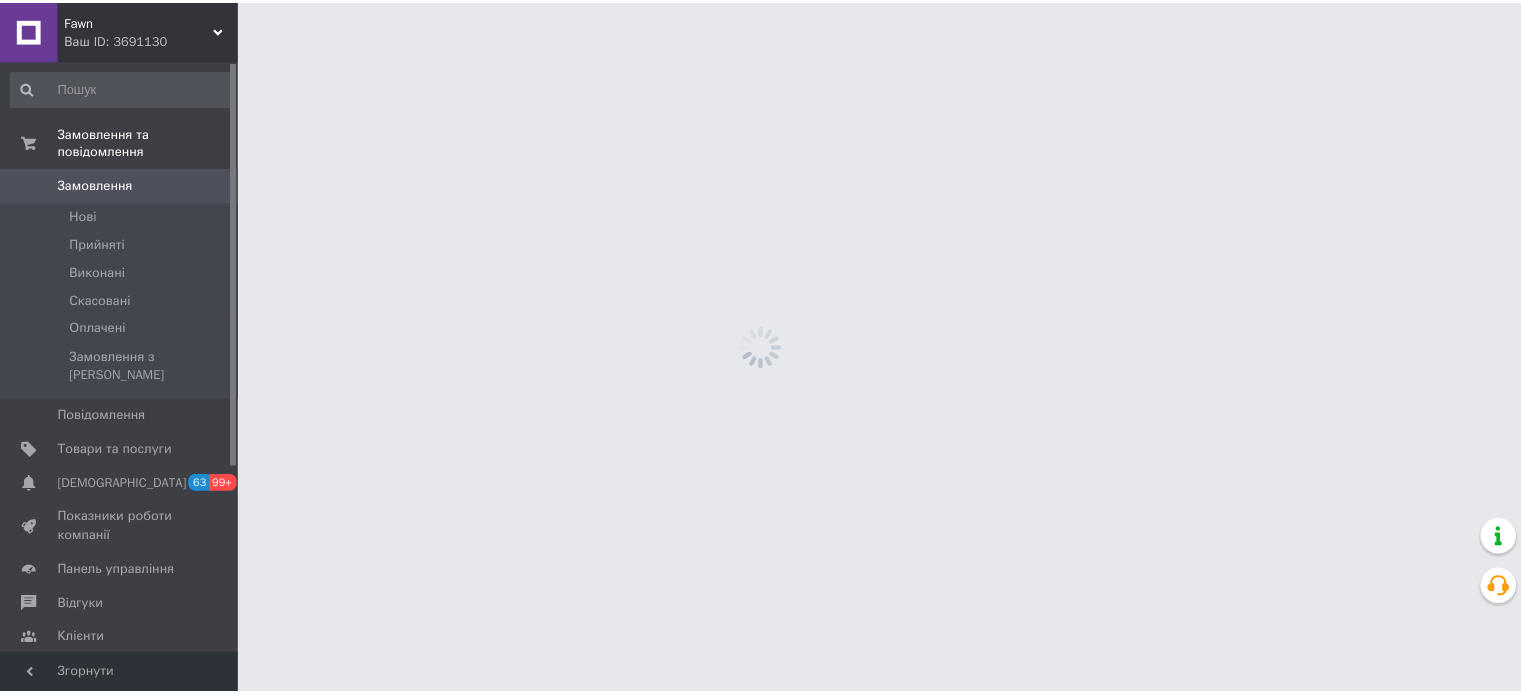 scroll, scrollTop: 0, scrollLeft: 0, axis: both 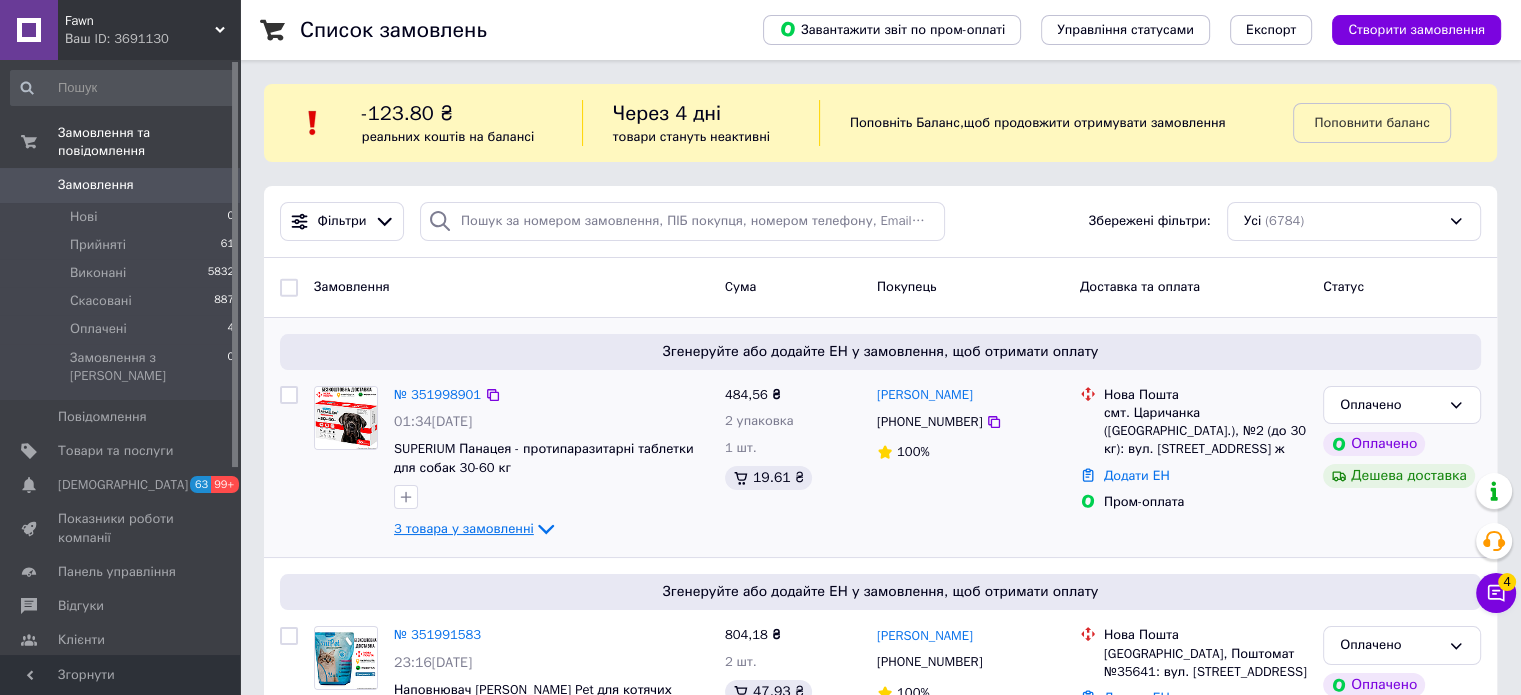 click on "3 товара у замовленні" at bounding box center [464, 528] 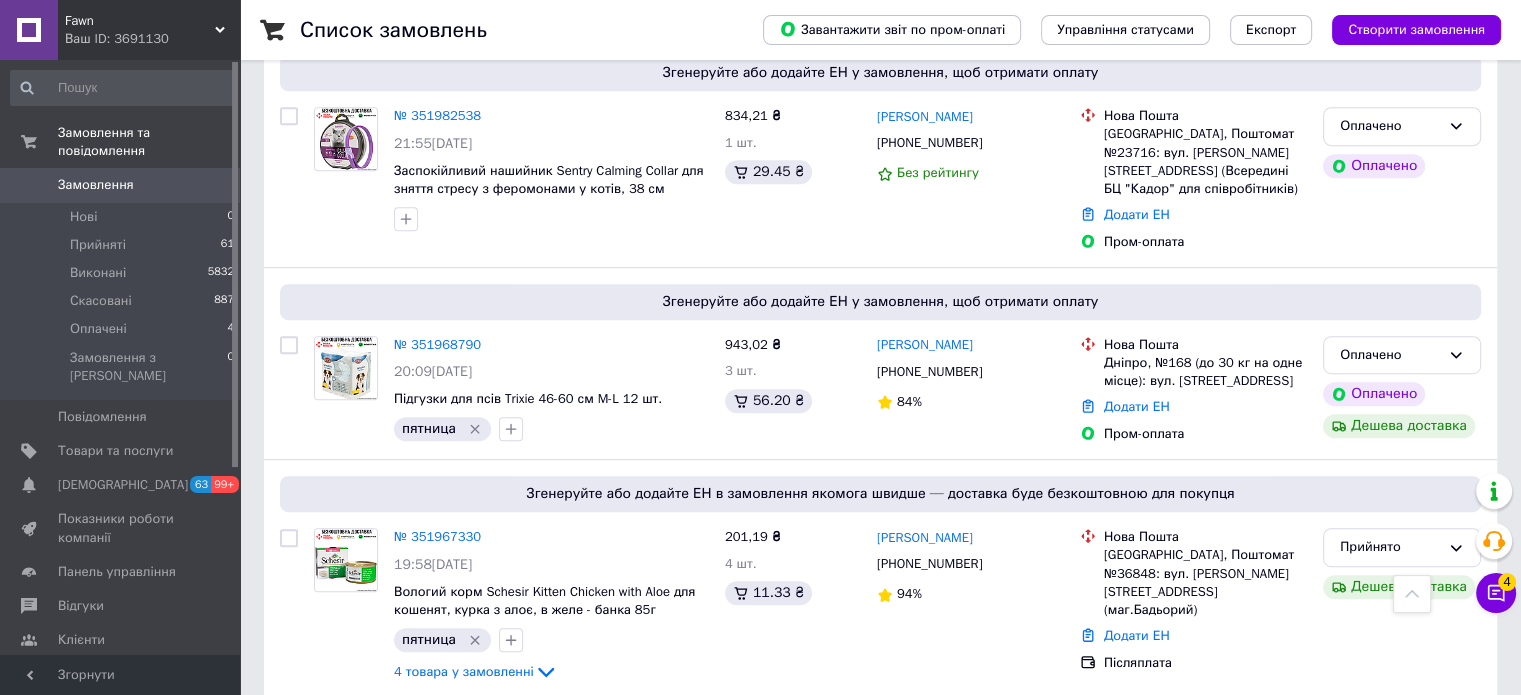 scroll, scrollTop: 979, scrollLeft: 0, axis: vertical 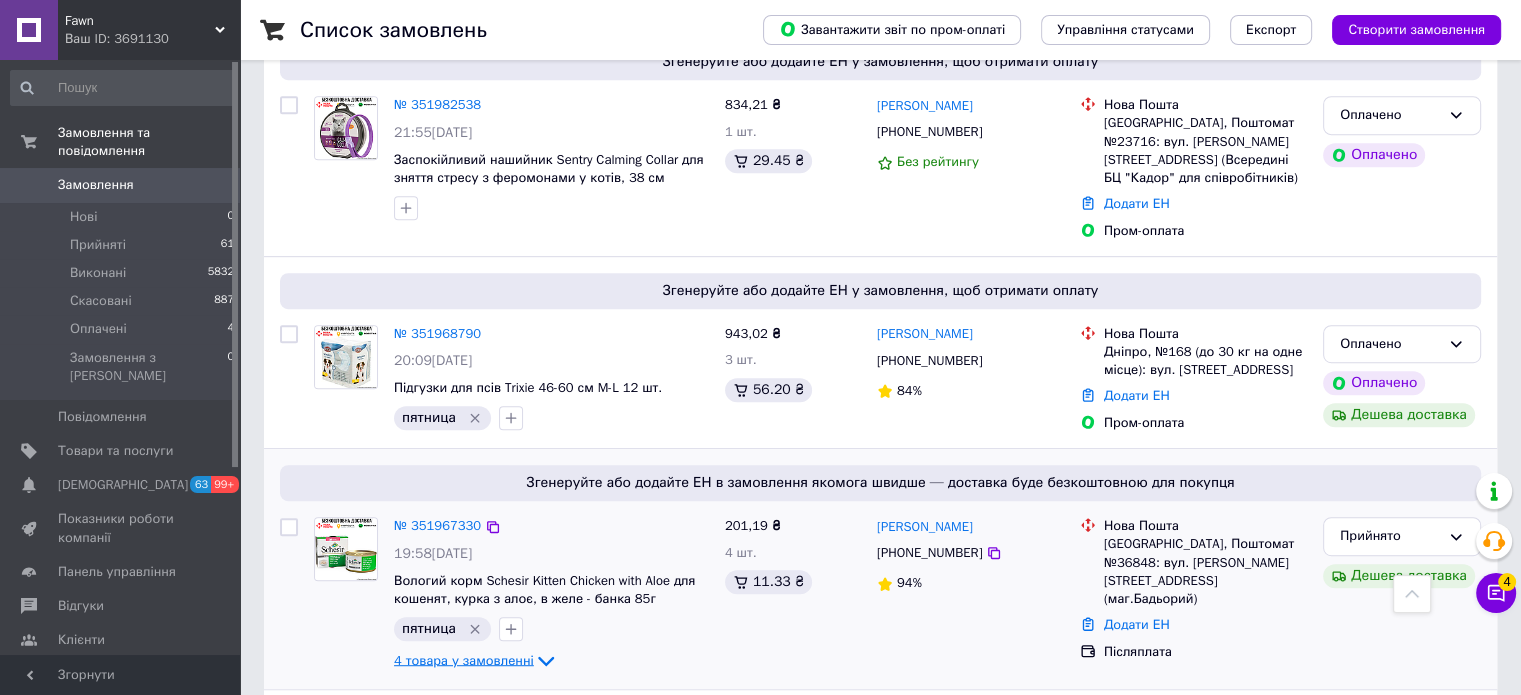 click on "4 товара у замовленні" at bounding box center [464, 660] 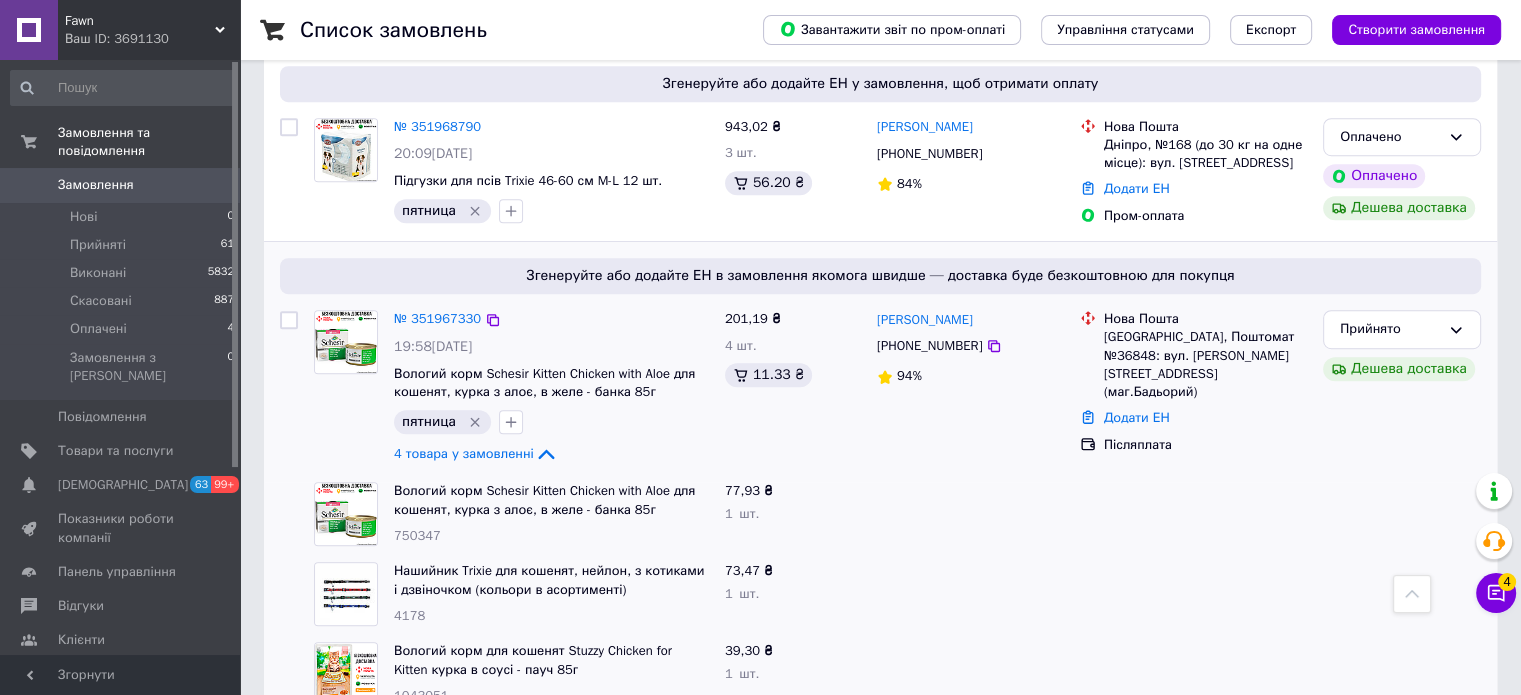 scroll, scrollTop: 0, scrollLeft: 0, axis: both 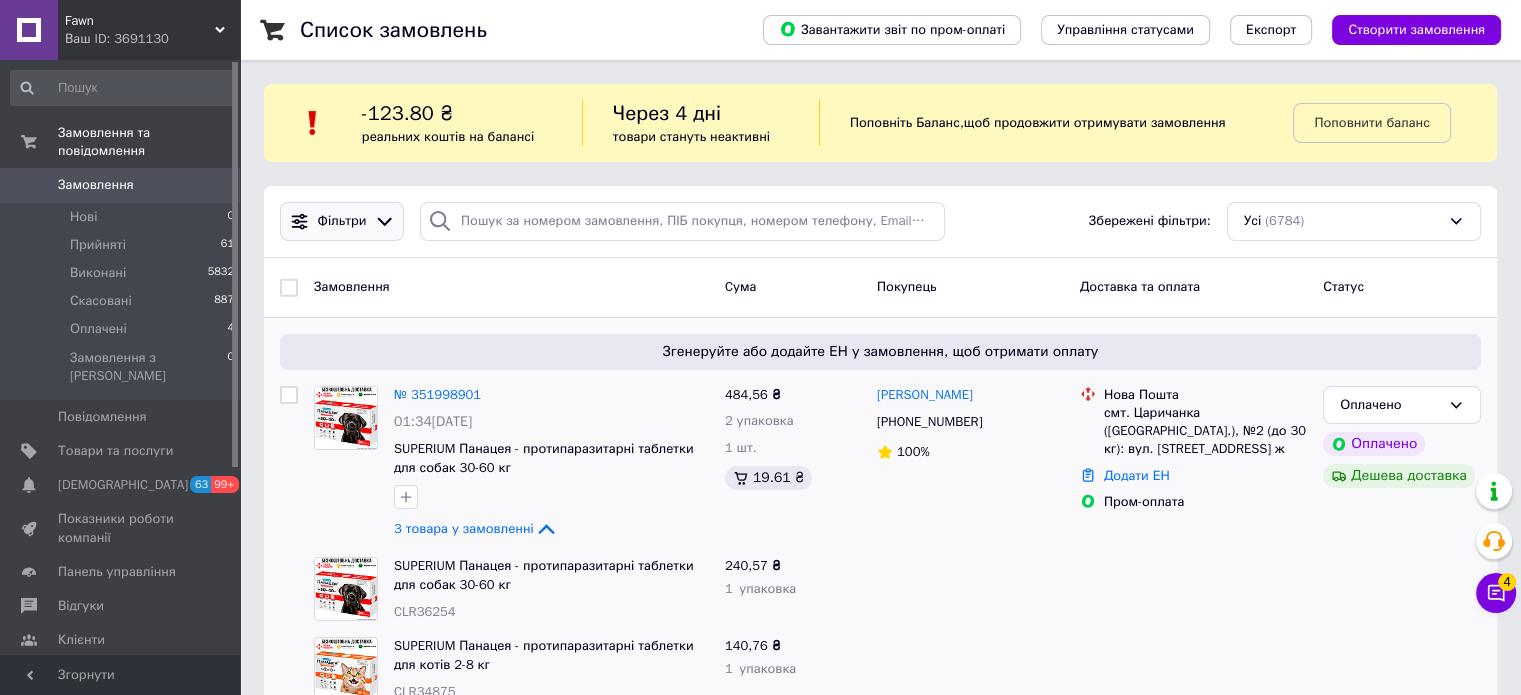 click on "Фільтри" at bounding box center [342, 221] 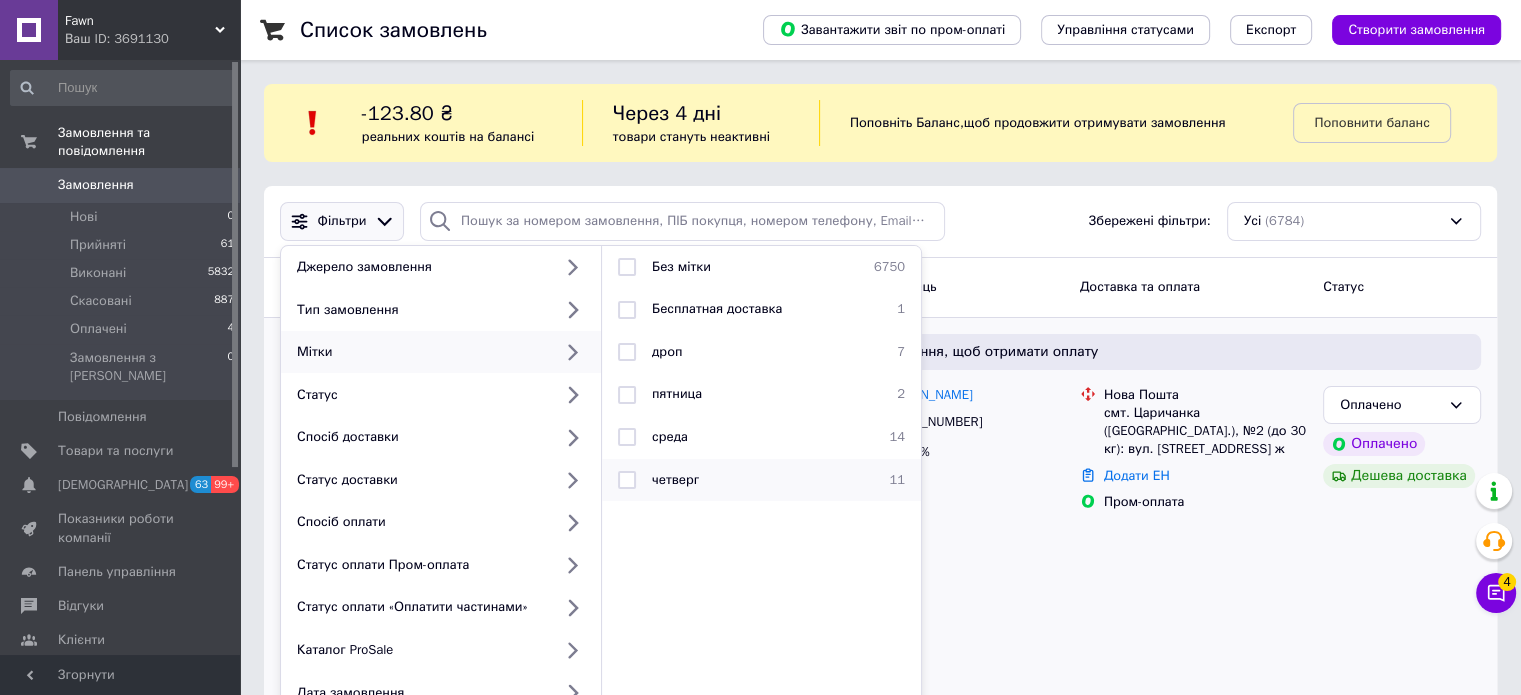 click on "четверг 11" at bounding box center [761, 480] 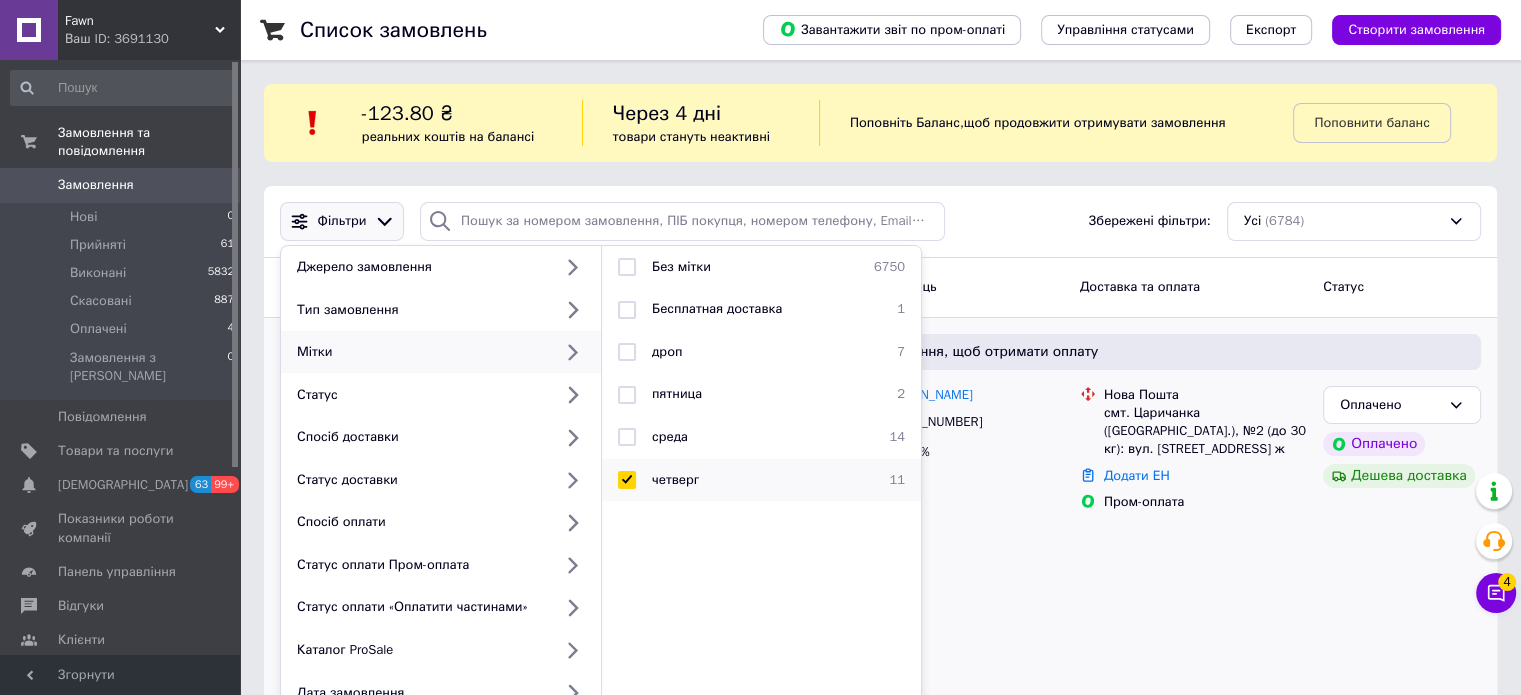 checkbox on "true" 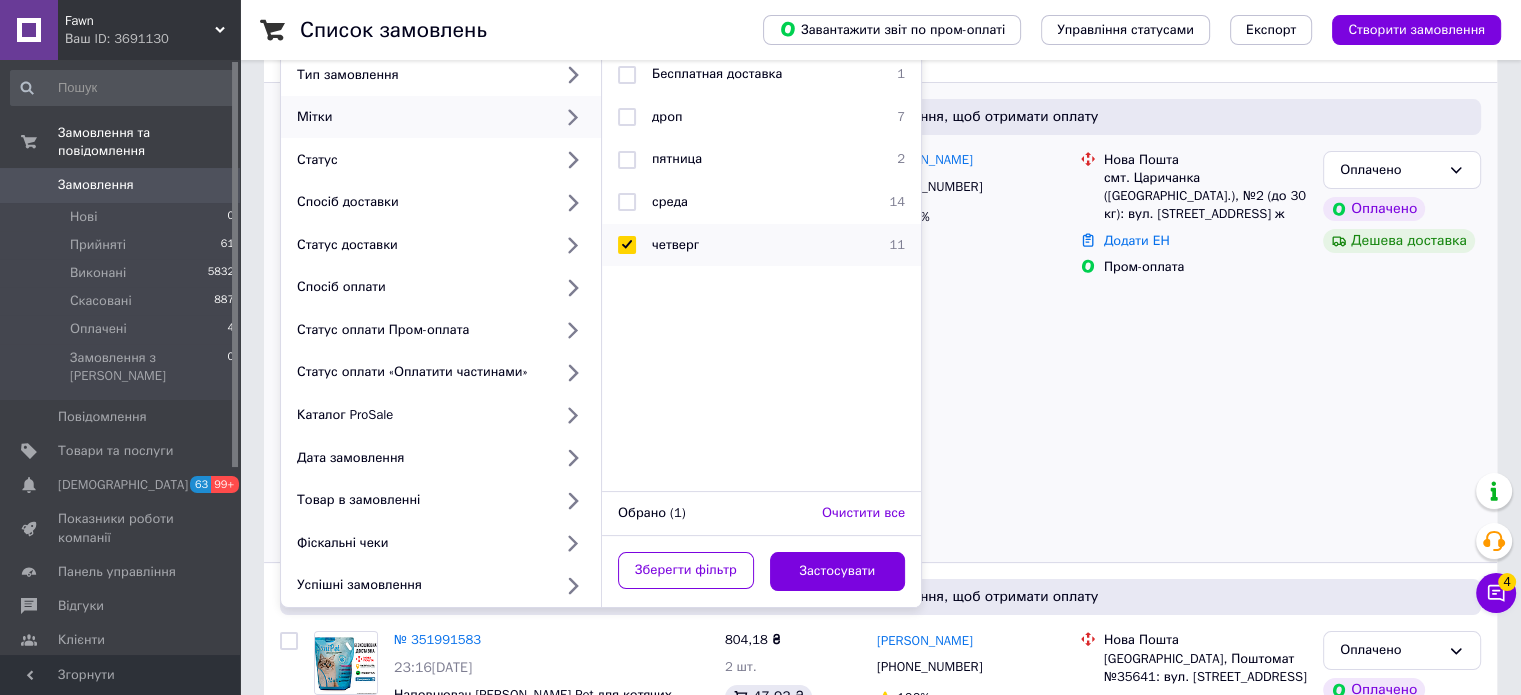 scroll, scrollTop: 256, scrollLeft: 0, axis: vertical 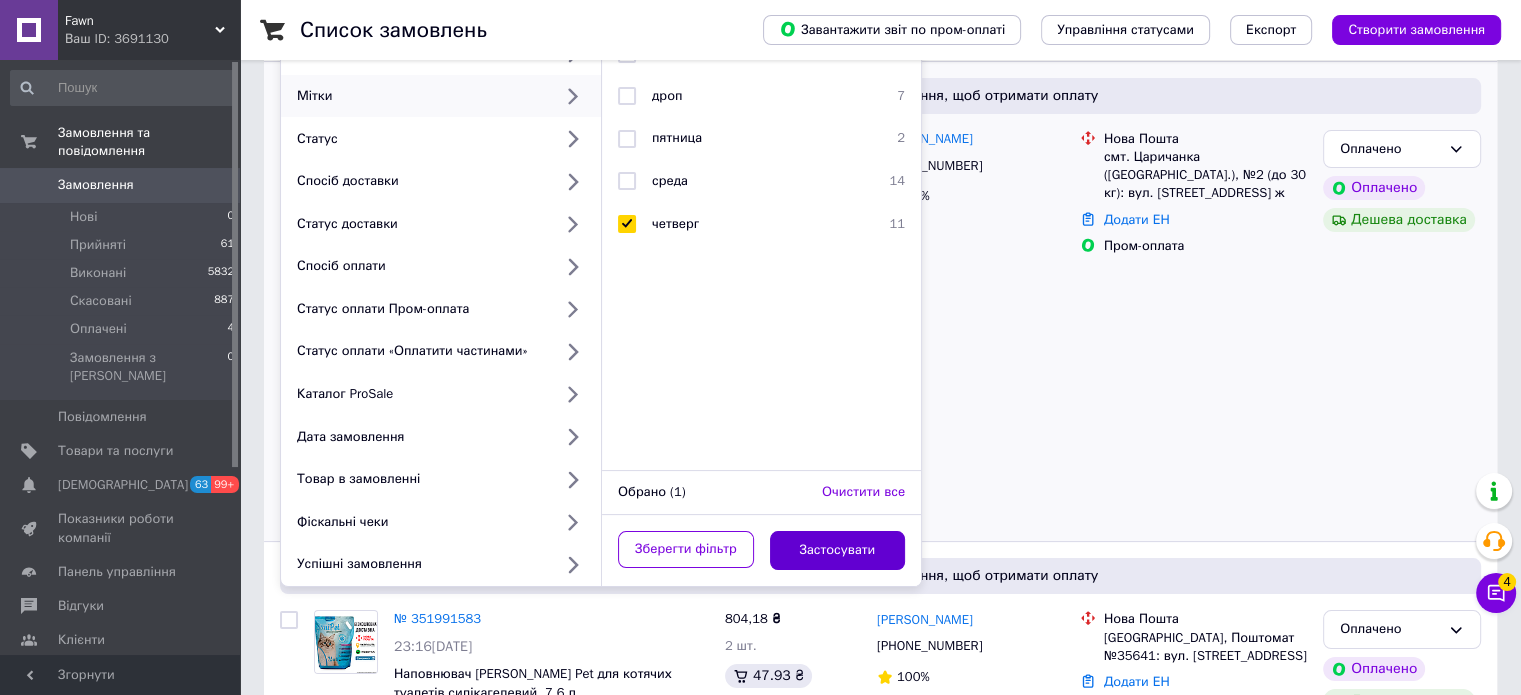 click on "Застосувати" at bounding box center (838, 550) 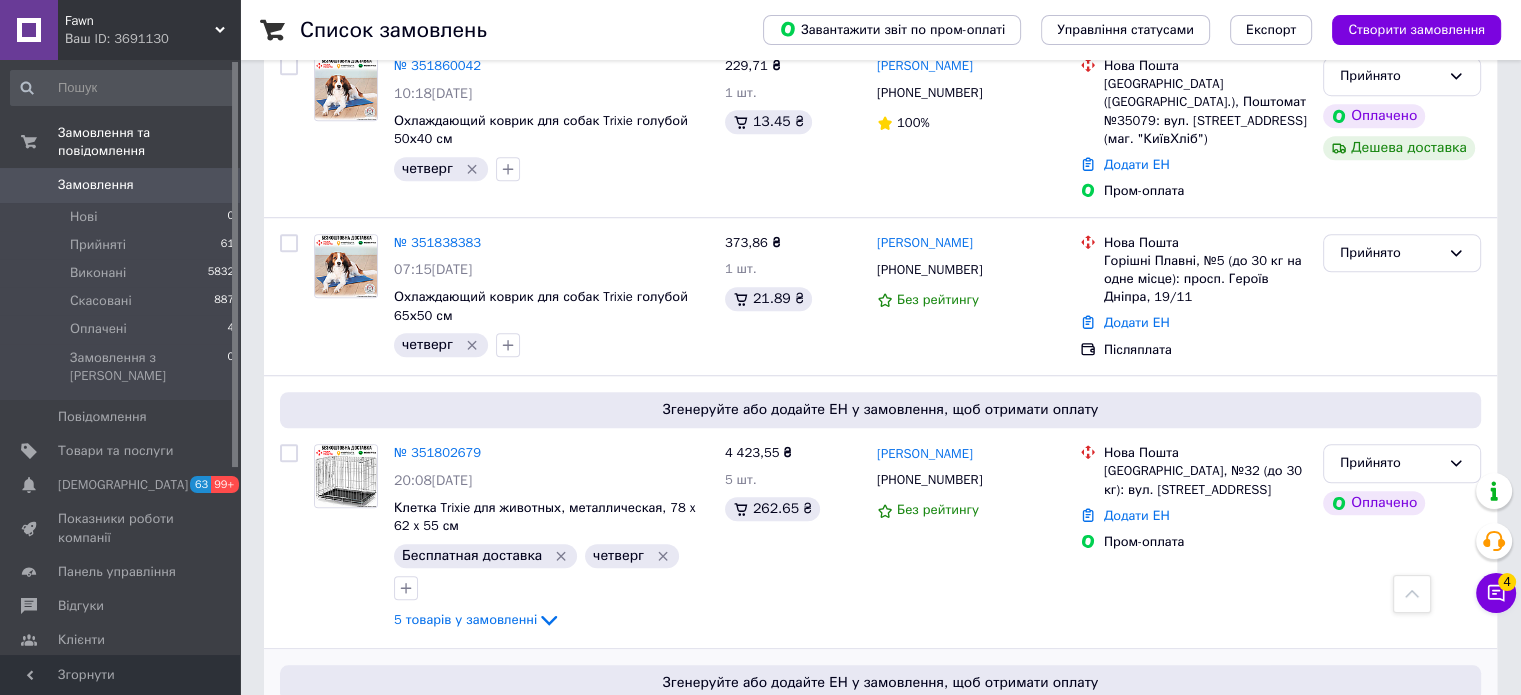 scroll, scrollTop: 1501, scrollLeft: 0, axis: vertical 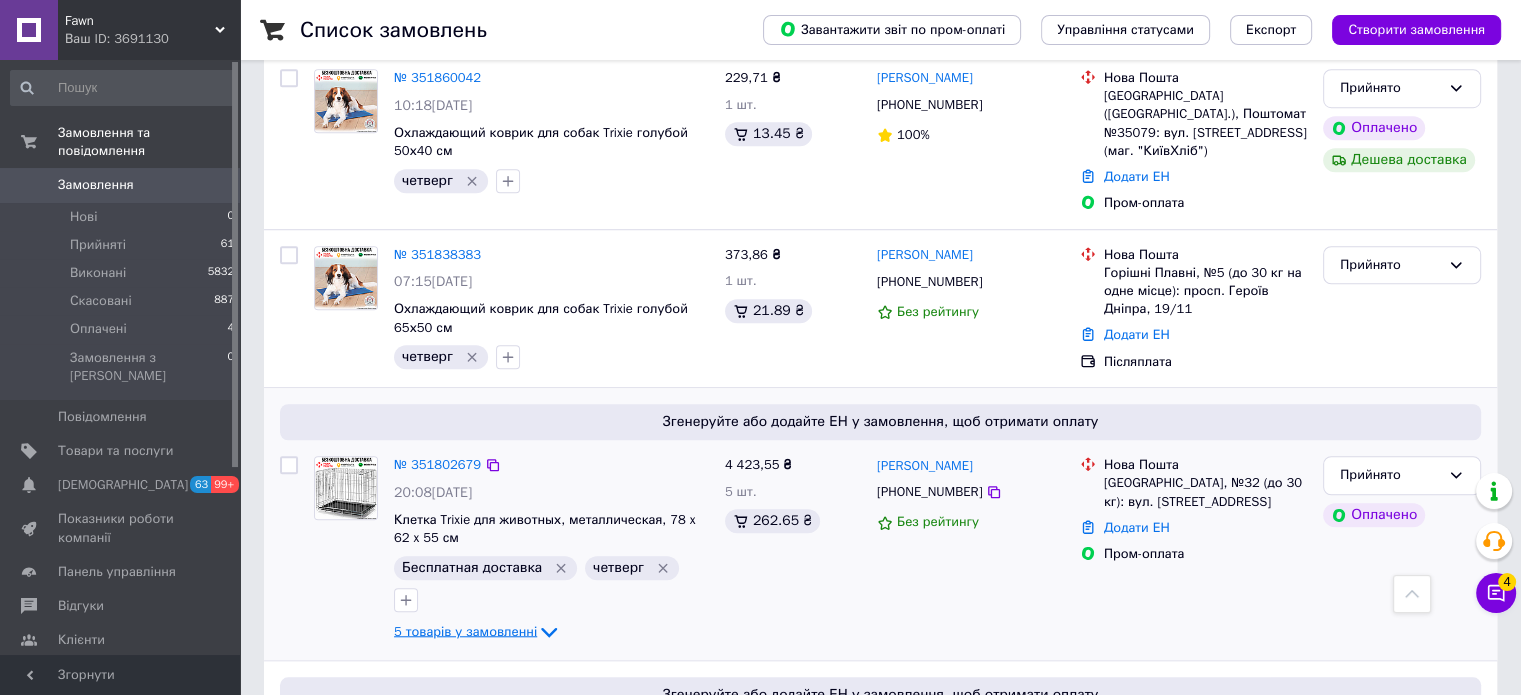 click on "5 товарів у замовленні" at bounding box center (465, 631) 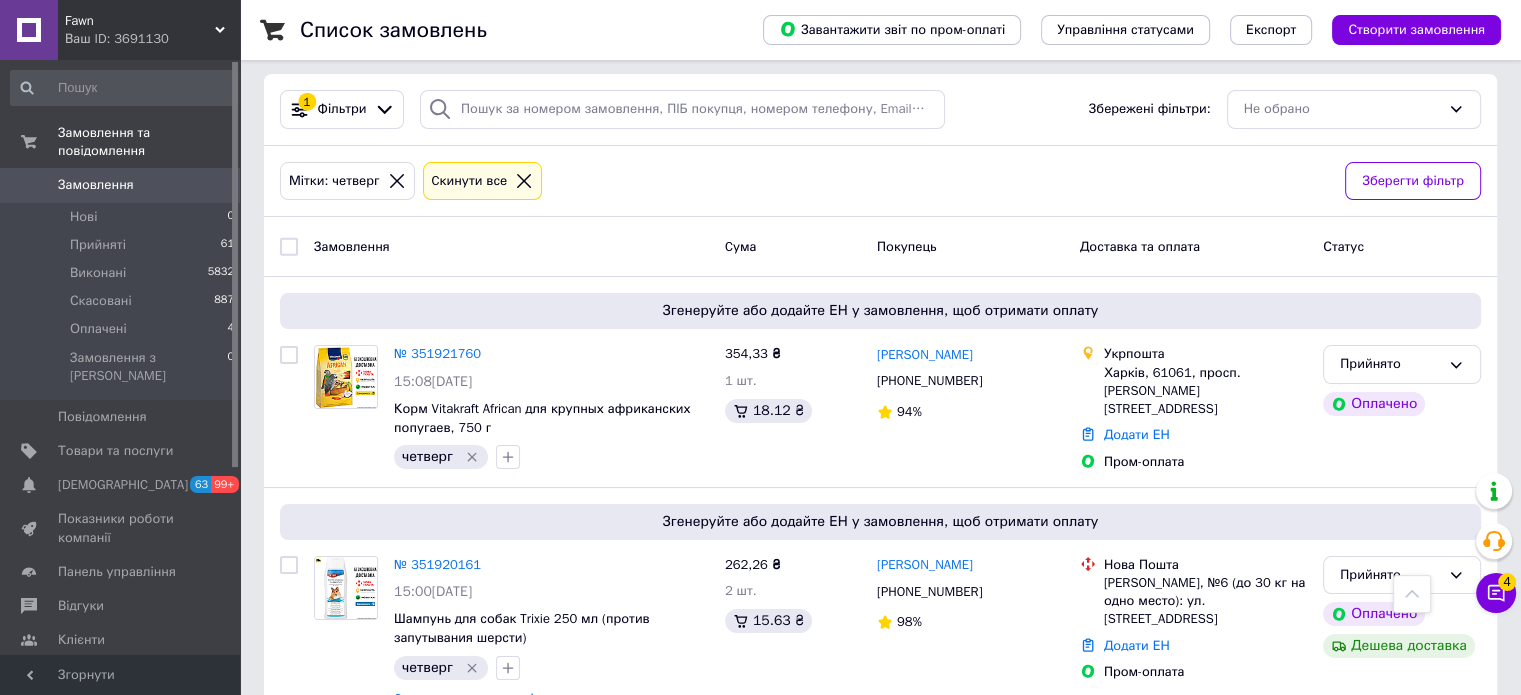 scroll, scrollTop: 0, scrollLeft: 0, axis: both 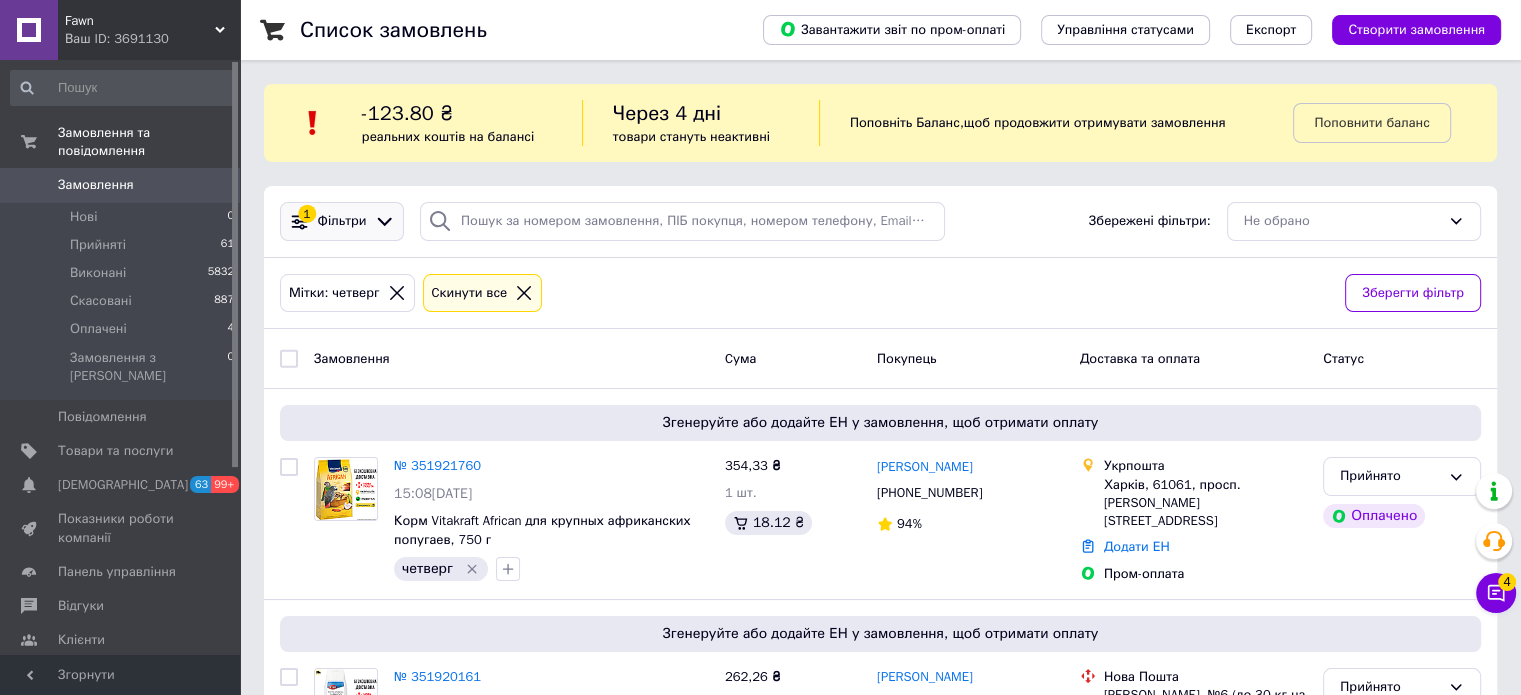 click on "Фільтри" at bounding box center (342, 221) 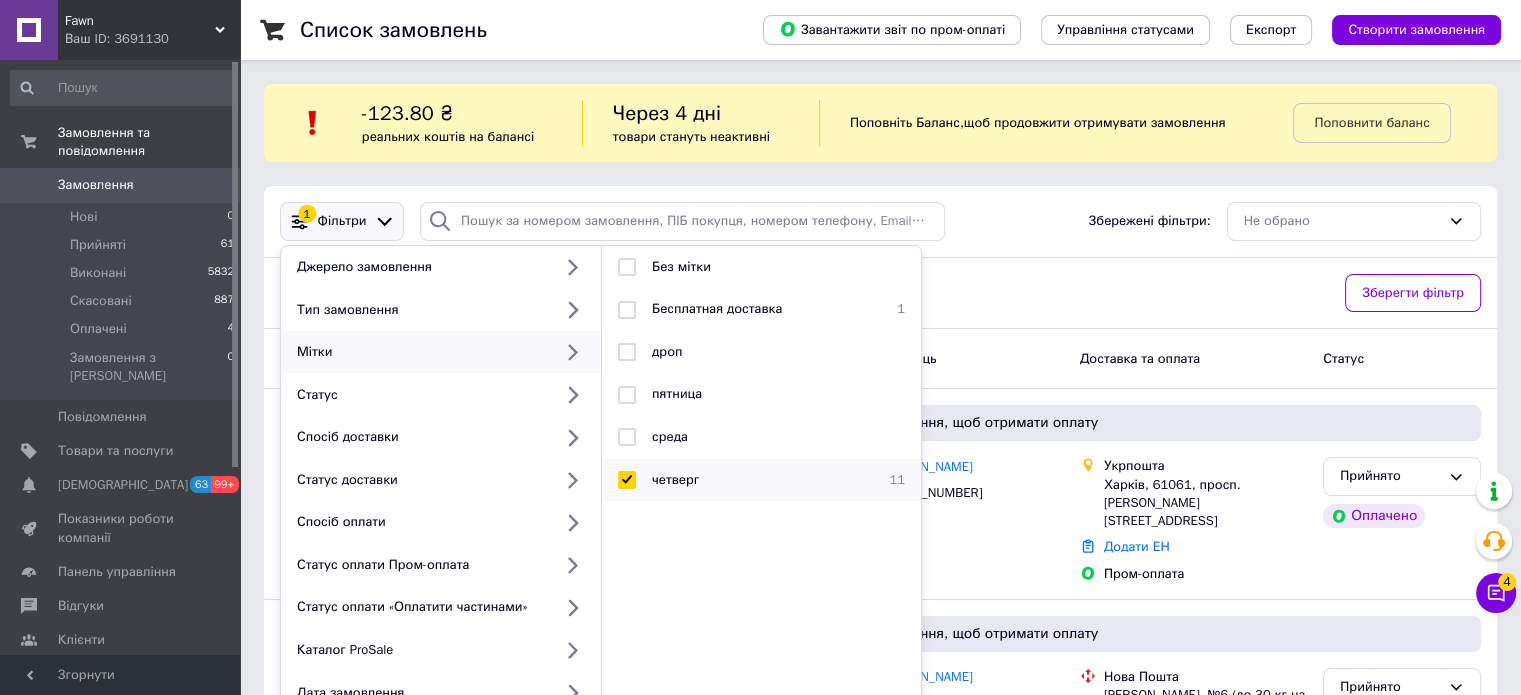click at bounding box center [627, 480] 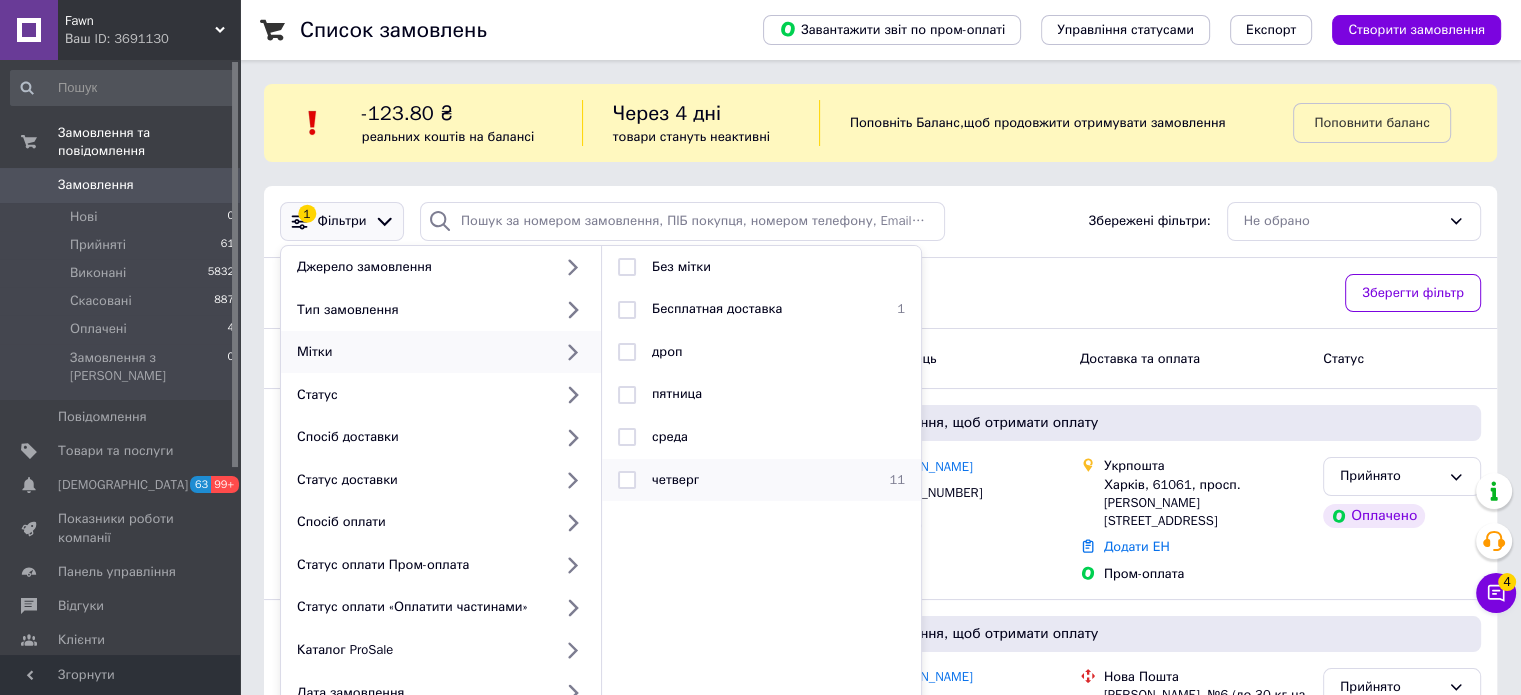 checkbox on "false" 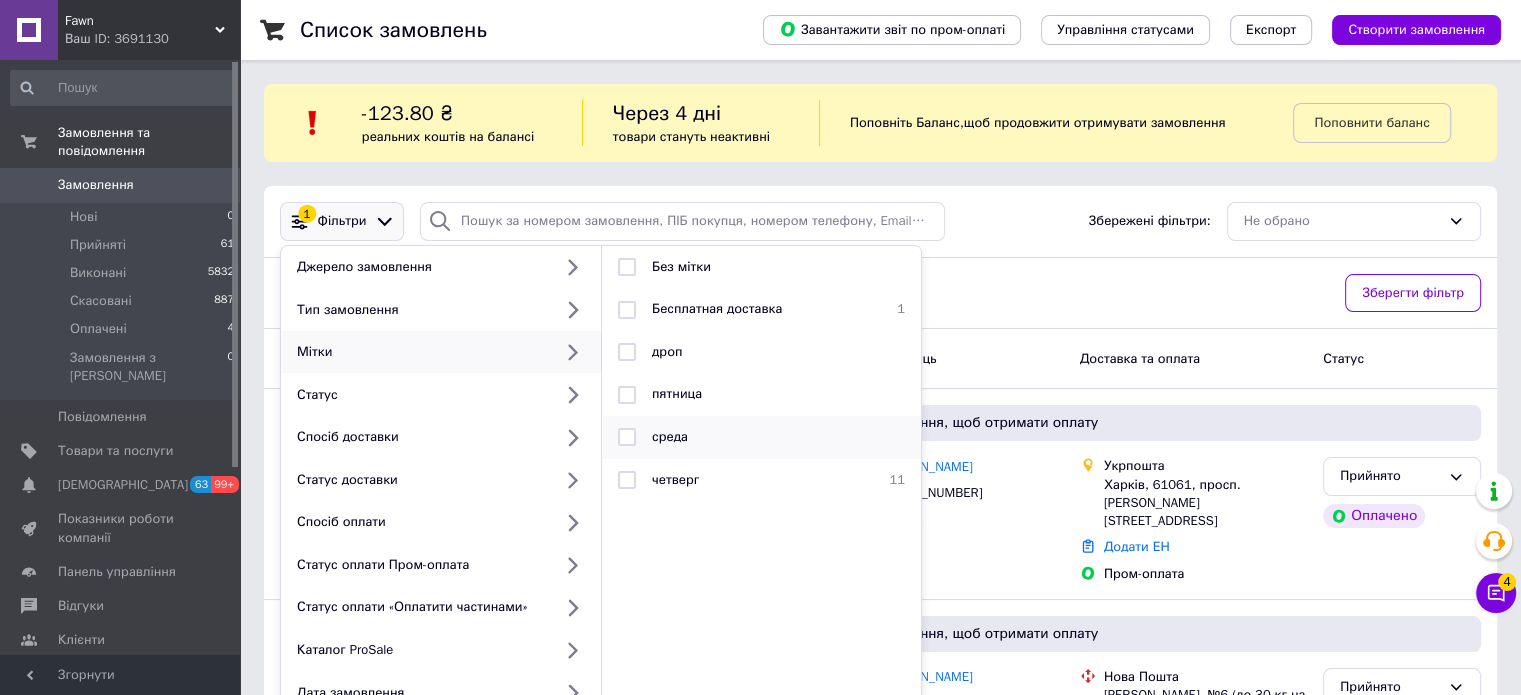 click at bounding box center [627, 437] 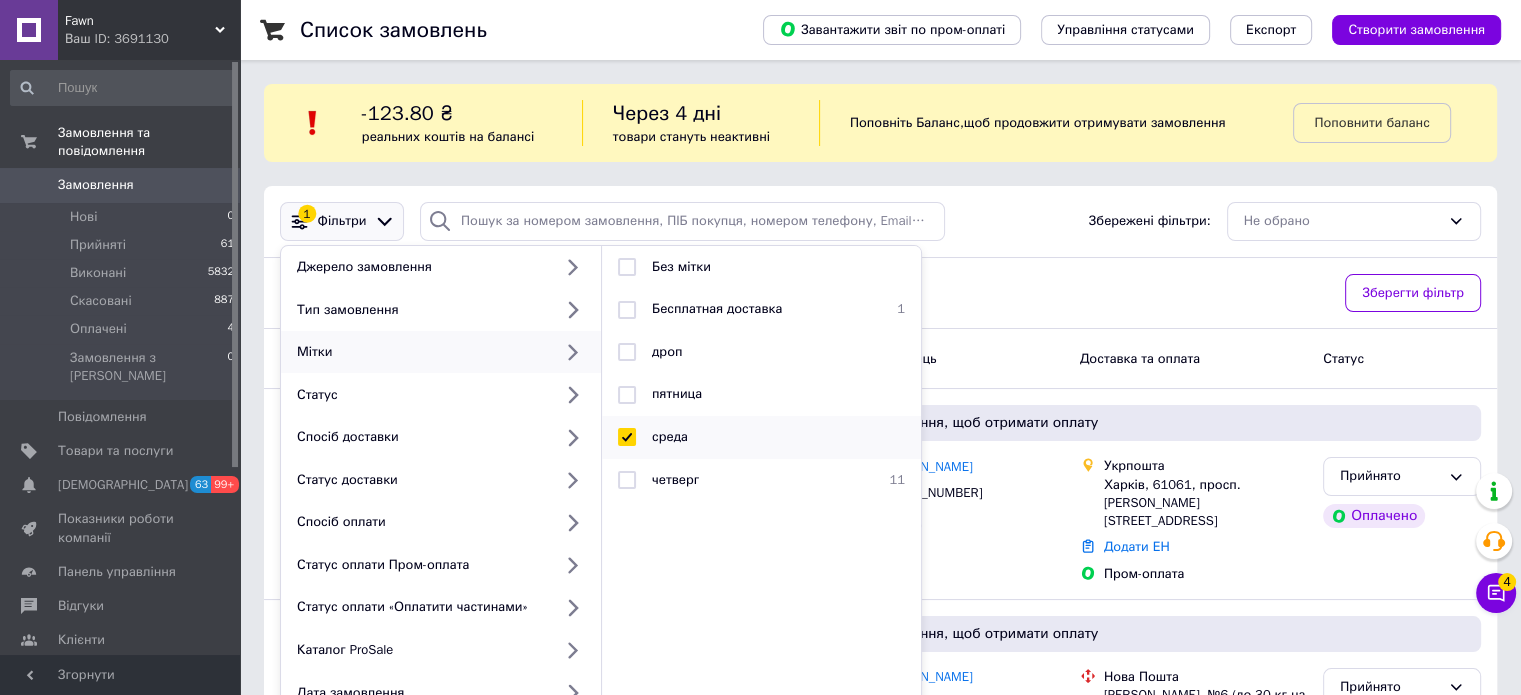 checkbox on "true" 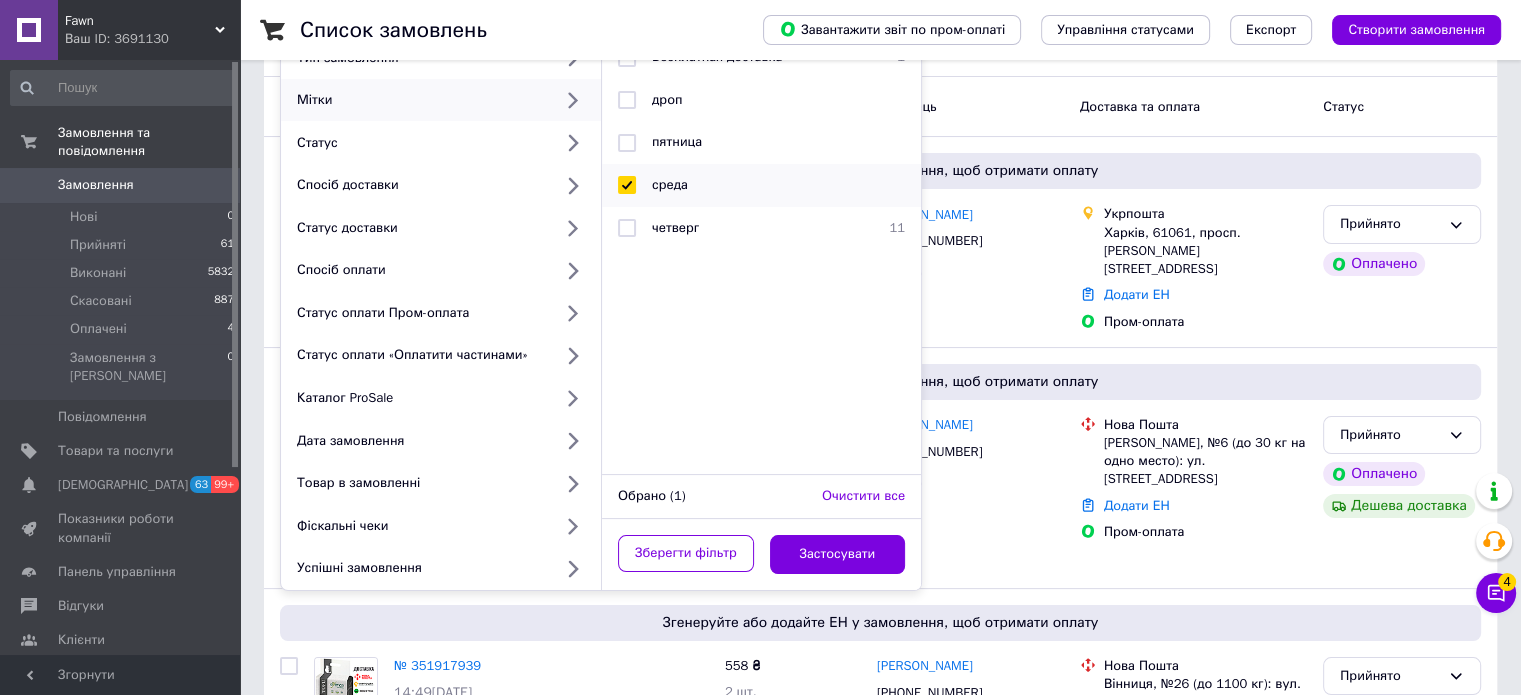 scroll, scrollTop: 252, scrollLeft: 0, axis: vertical 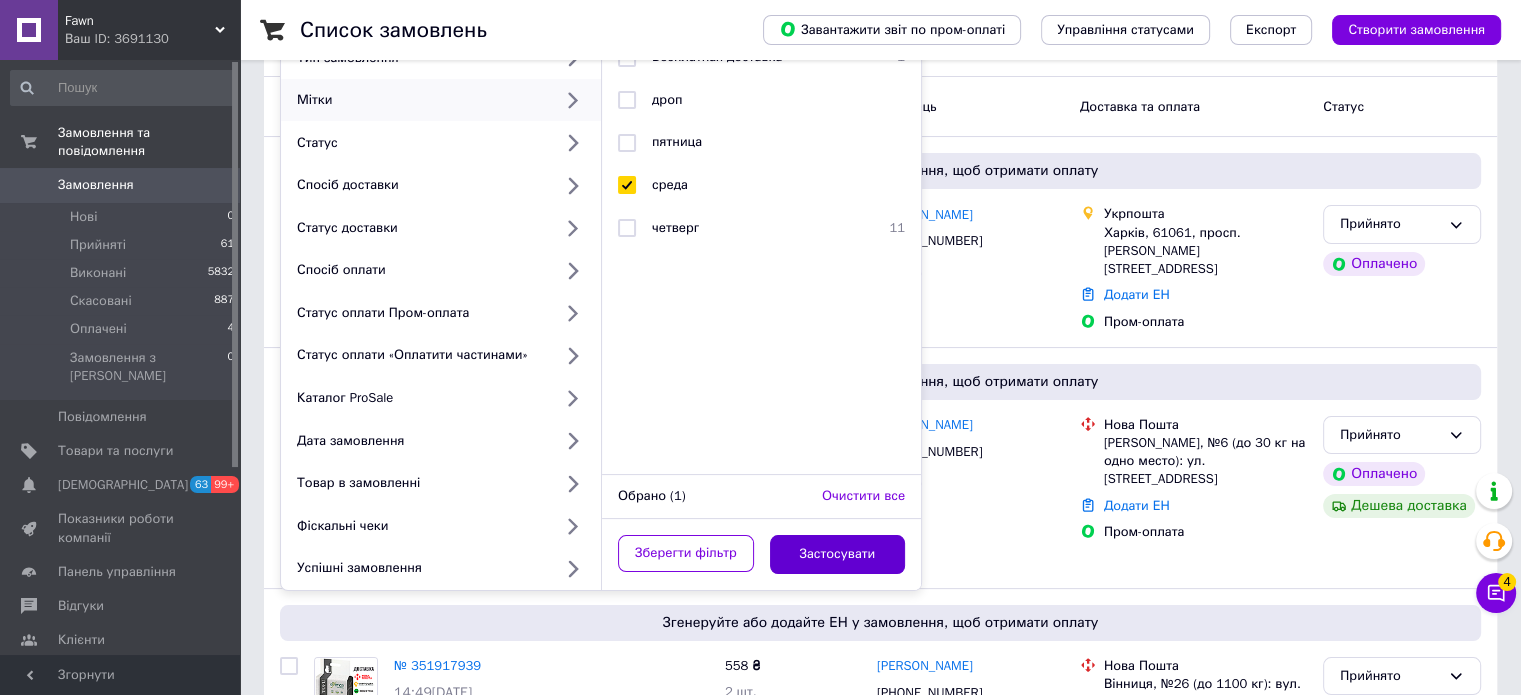 click on "Застосувати" at bounding box center [838, 554] 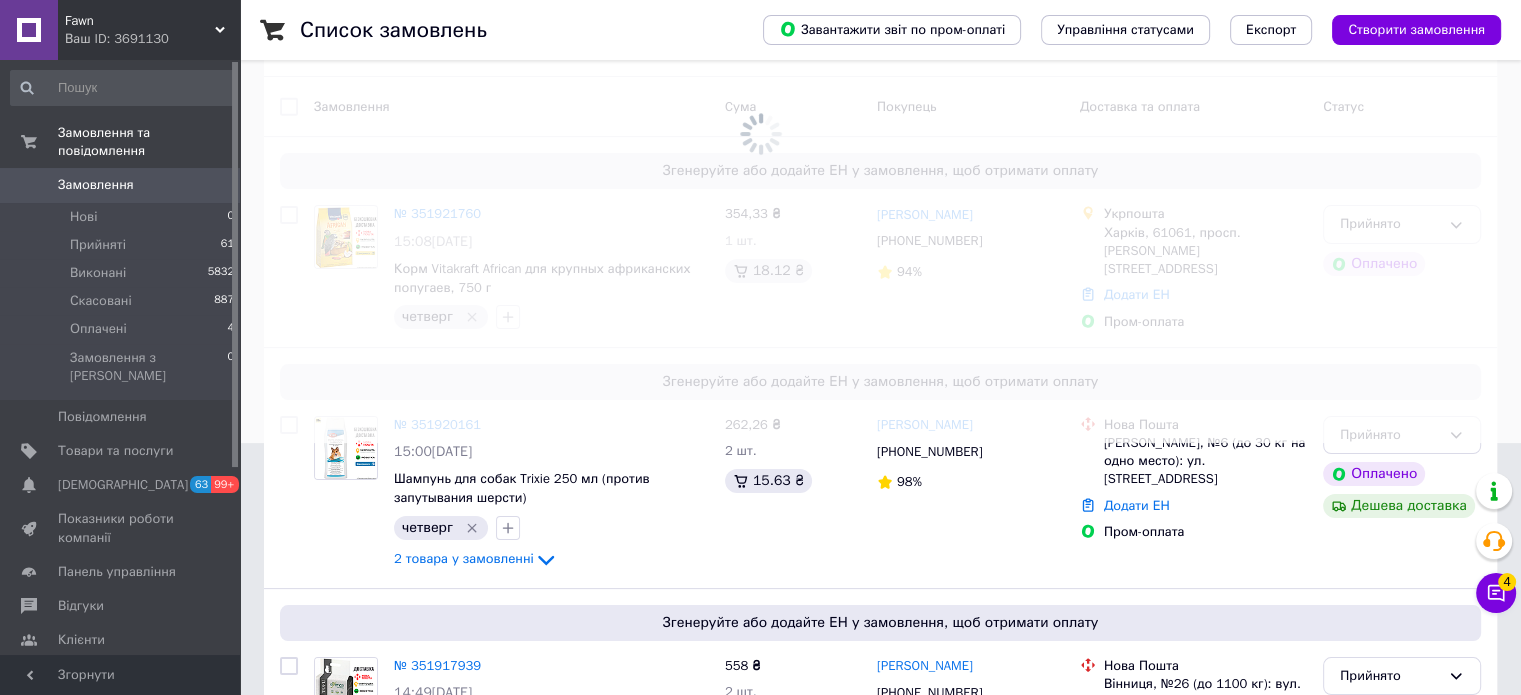 scroll, scrollTop: 0, scrollLeft: 0, axis: both 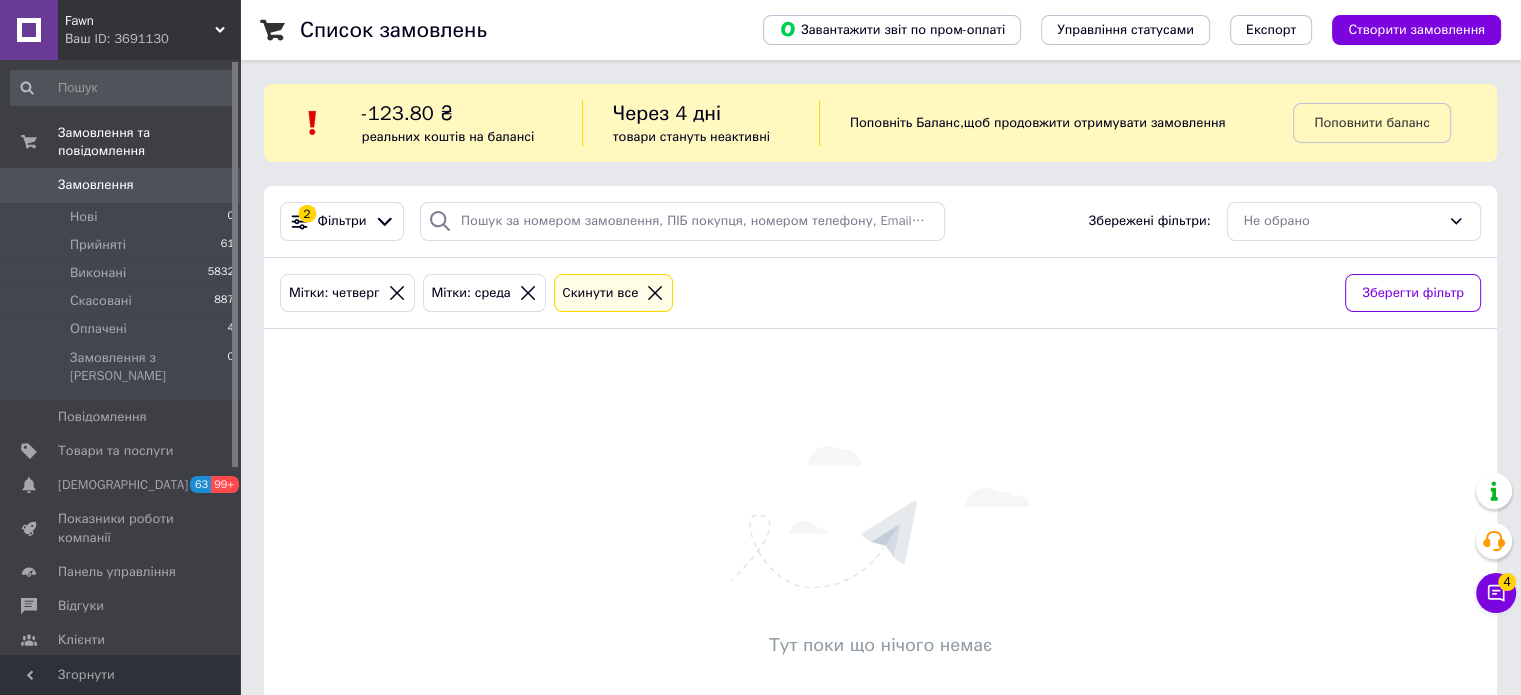 click 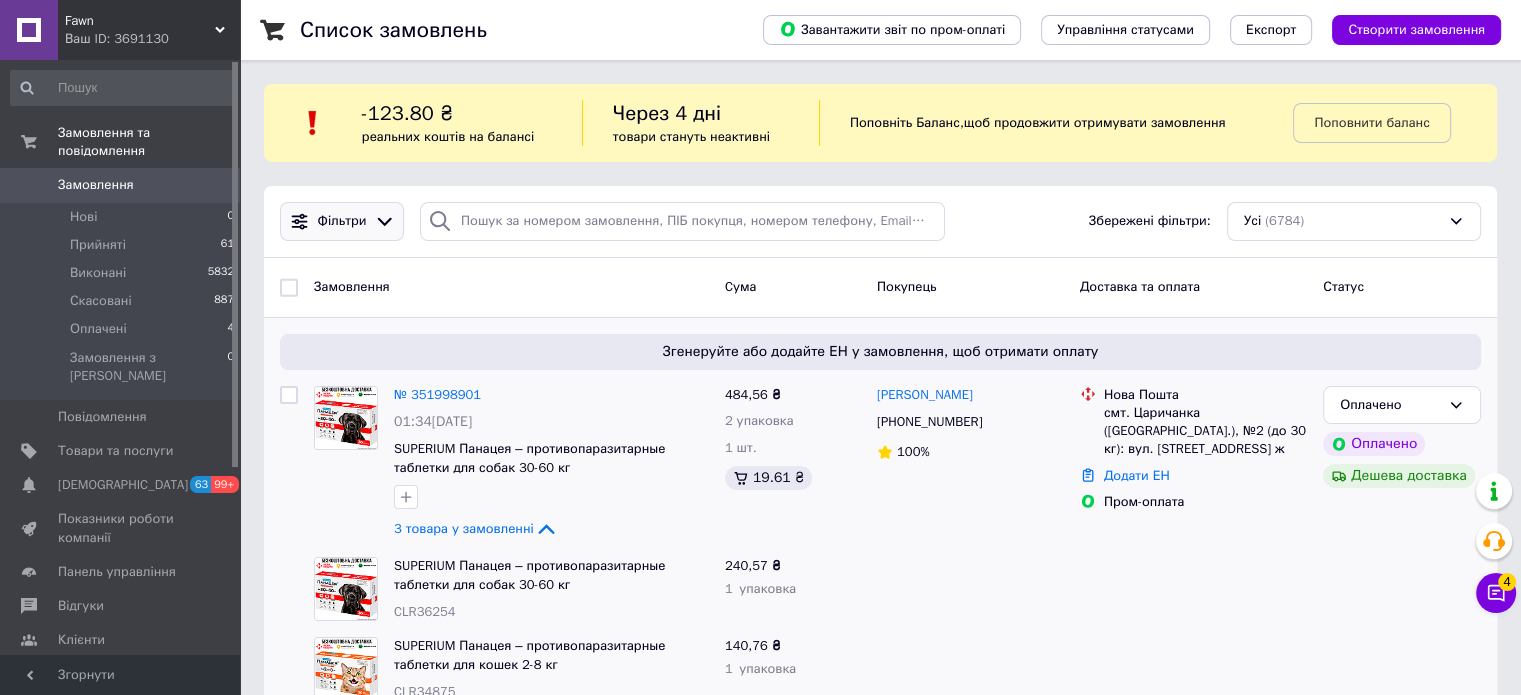 click on "Фільтри" at bounding box center (342, 221) 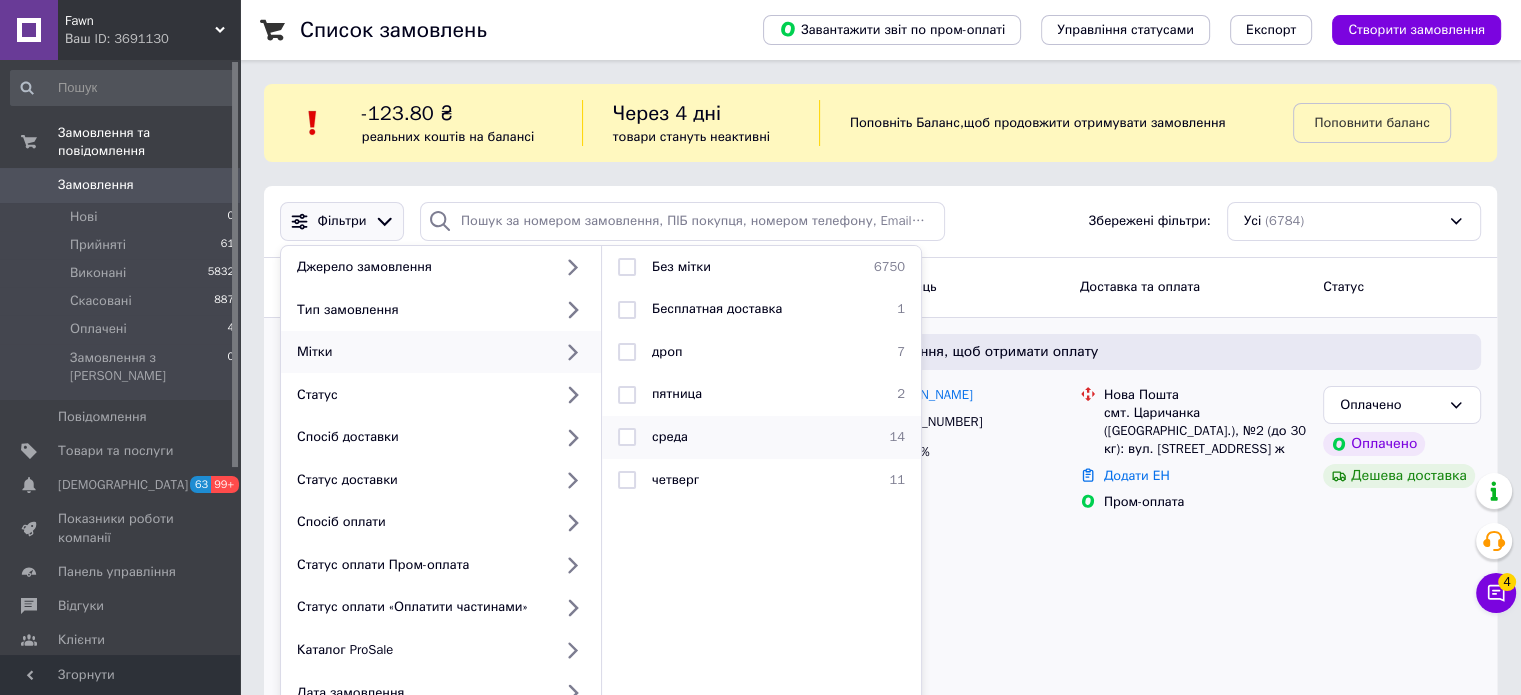 click at bounding box center [627, 437] 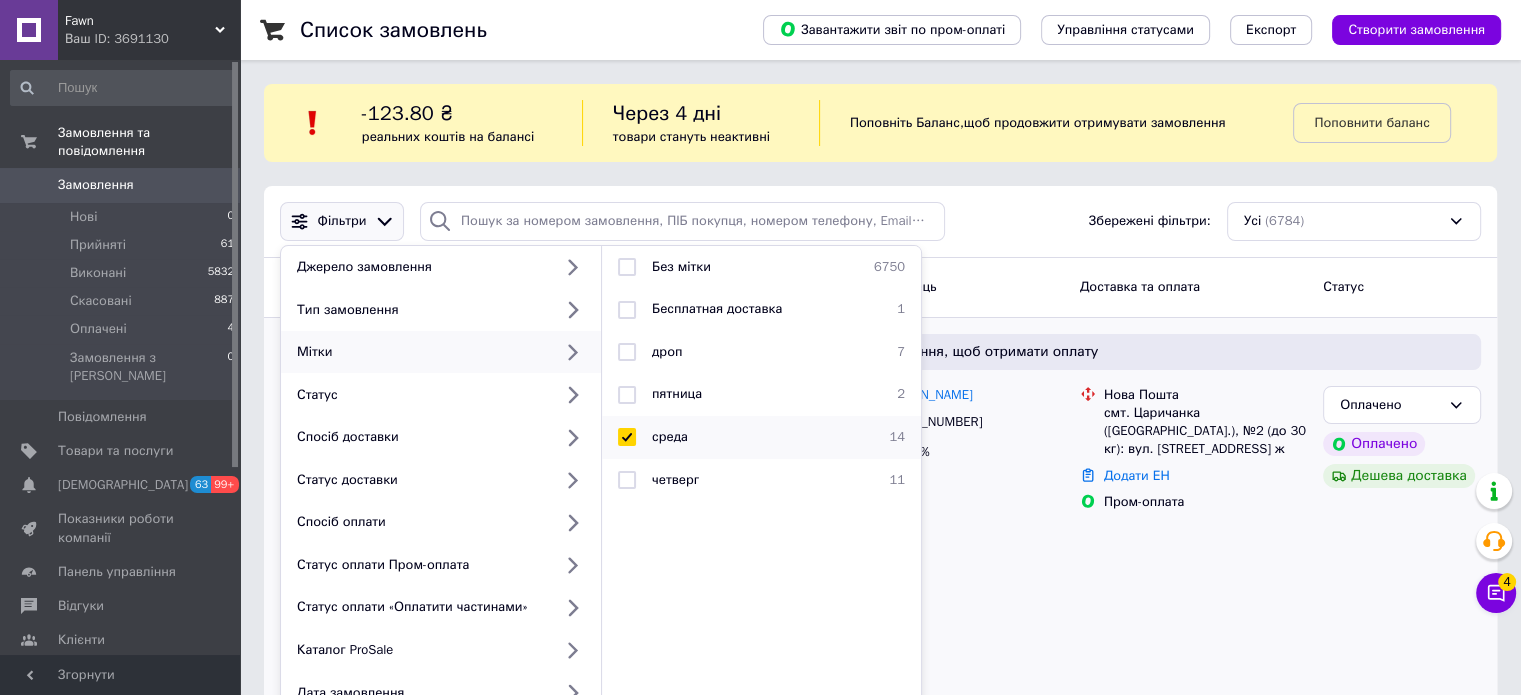 checkbox on "true" 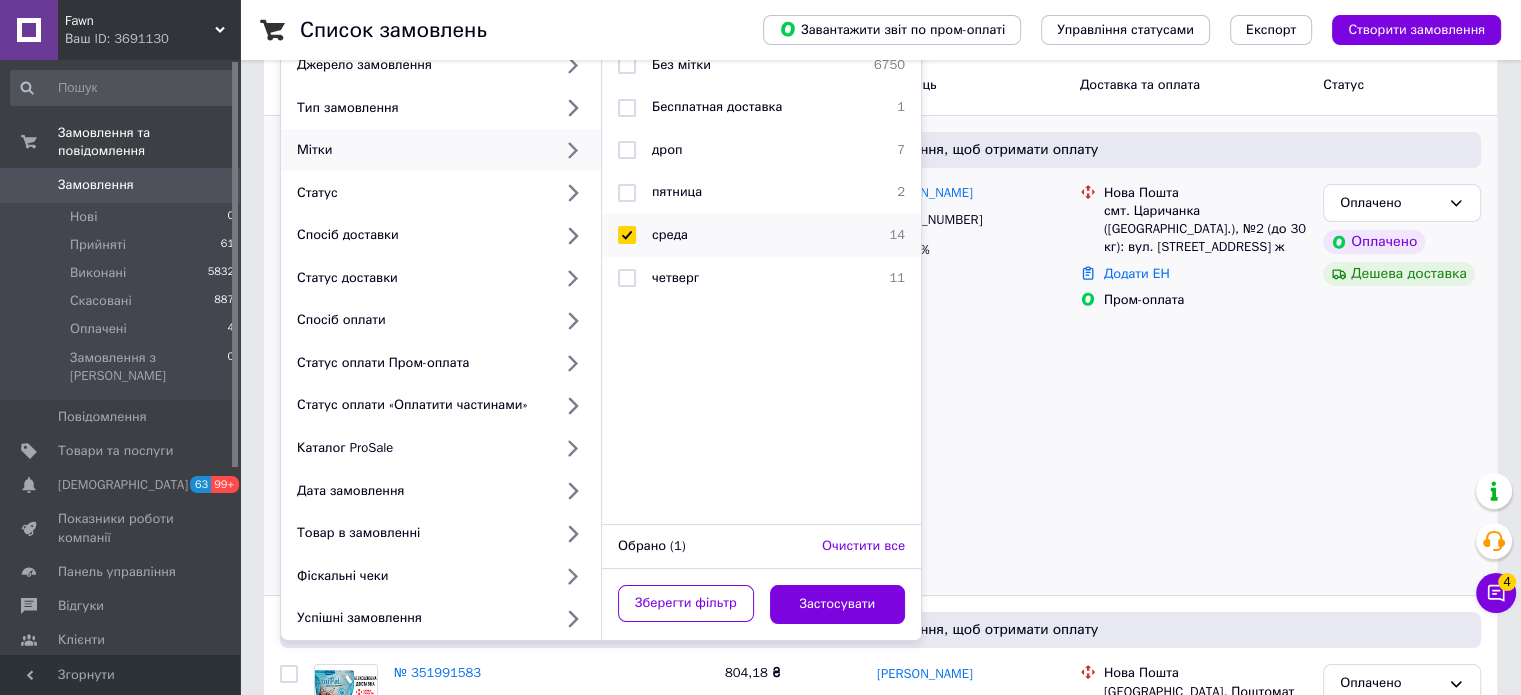scroll, scrollTop: 204, scrollLeft: 0, axis: vertical 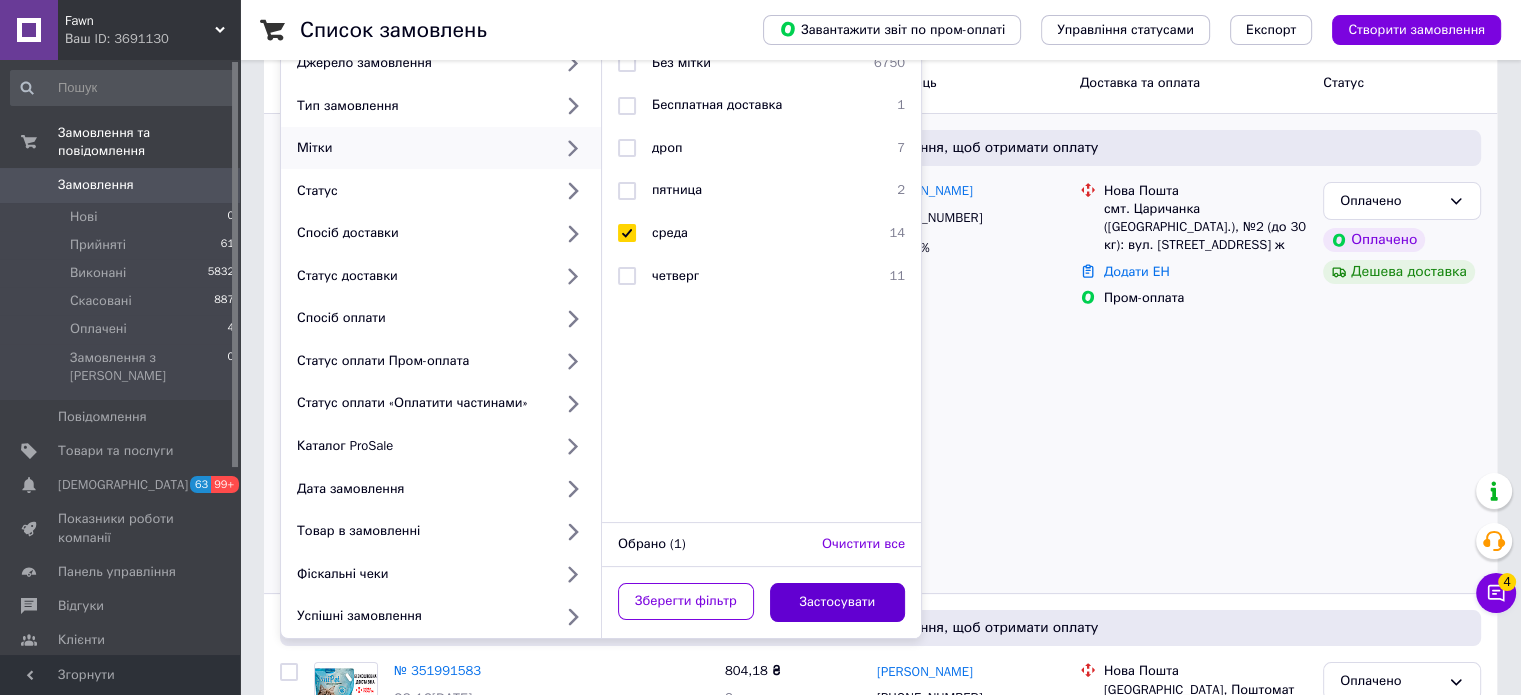 click on "Застосувати" at bounding box center [838, 602] 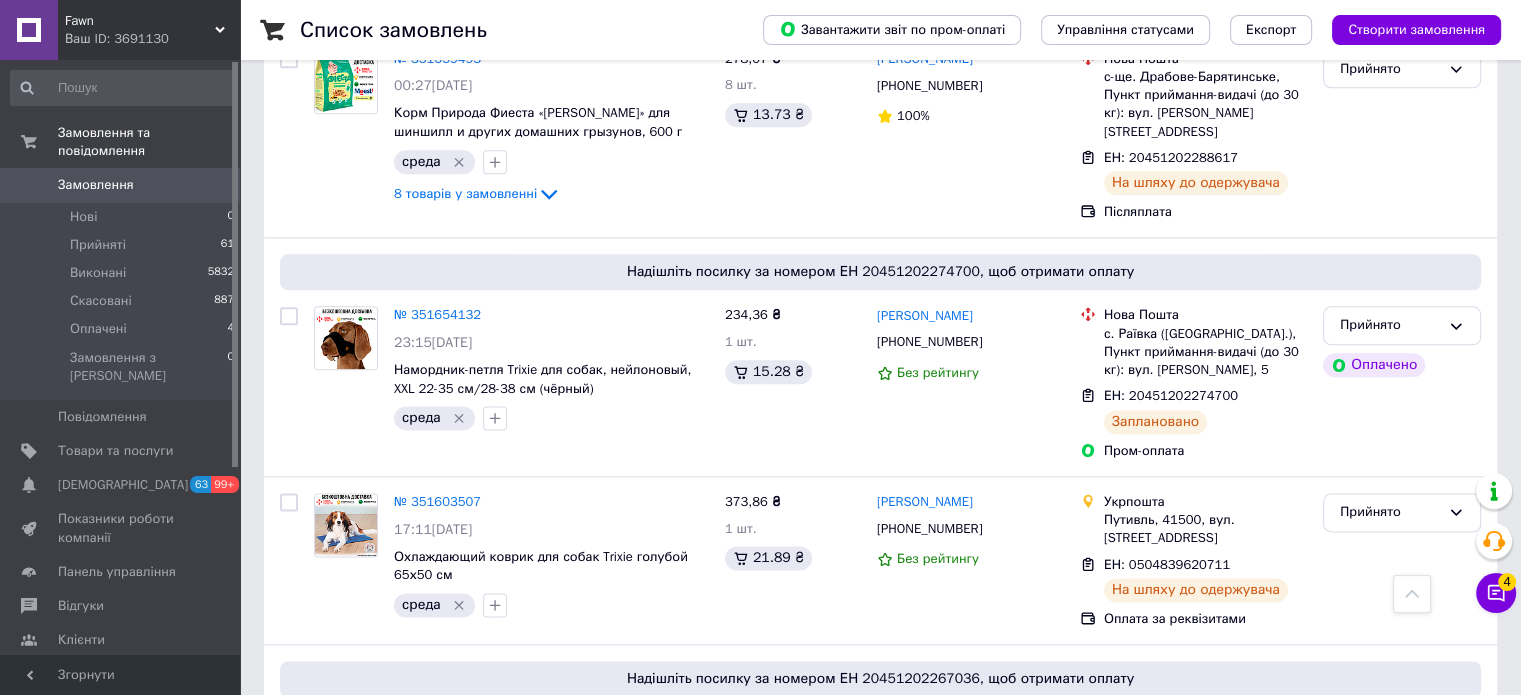 scroll, scrollTop: 2488, scrollLeft: 0, axis: vertical 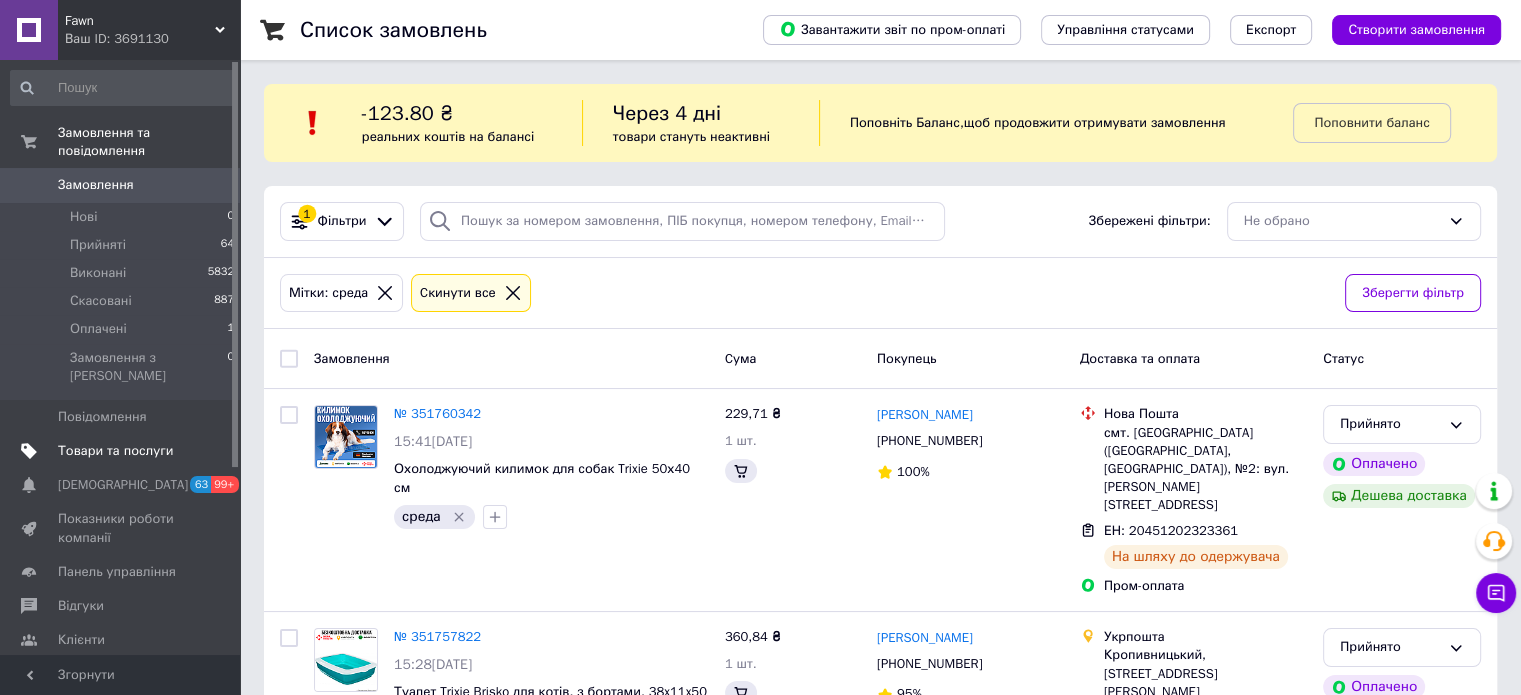 click on "Товари та послуги" at bounding box center (115, 451) 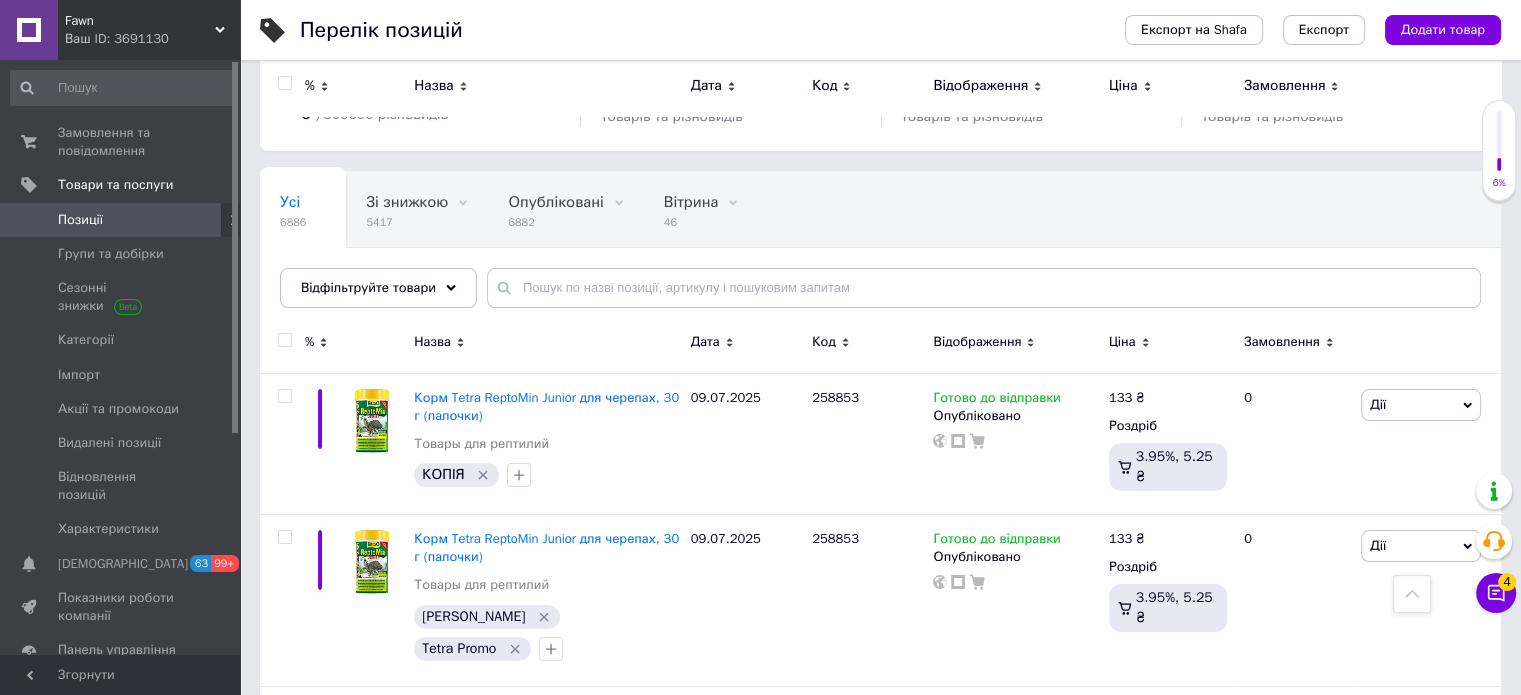 scroll, scrollTop: 0, scrollLeft: 0, axis: both 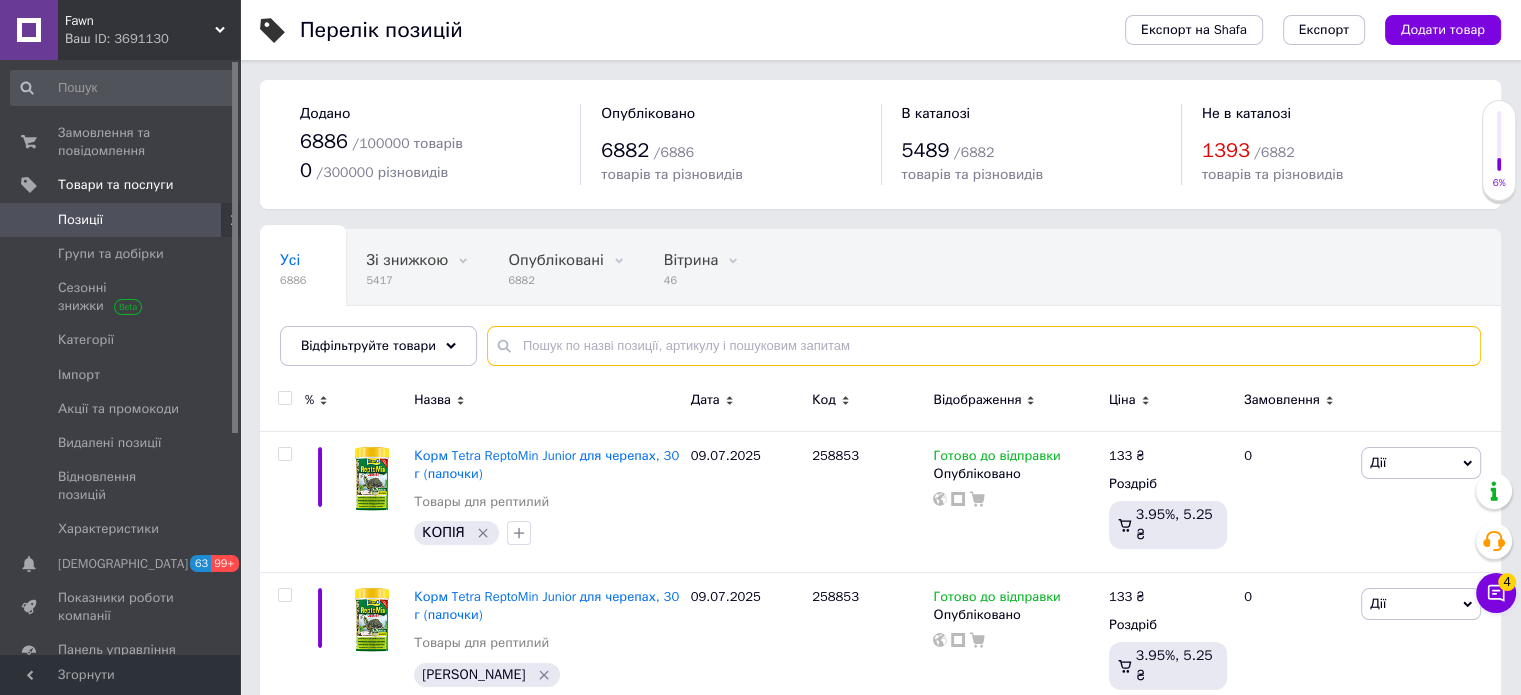 click at bounding box center (984, 346) 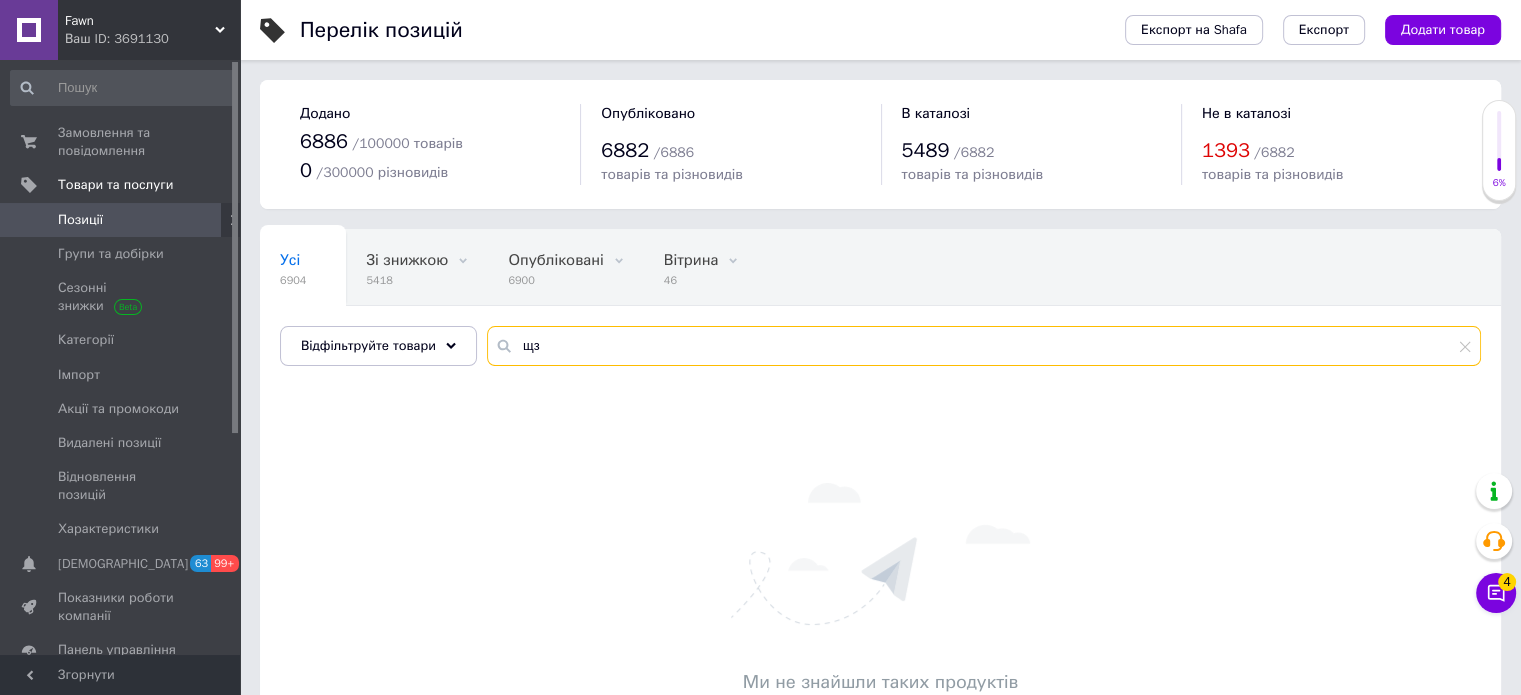 type on "щ" 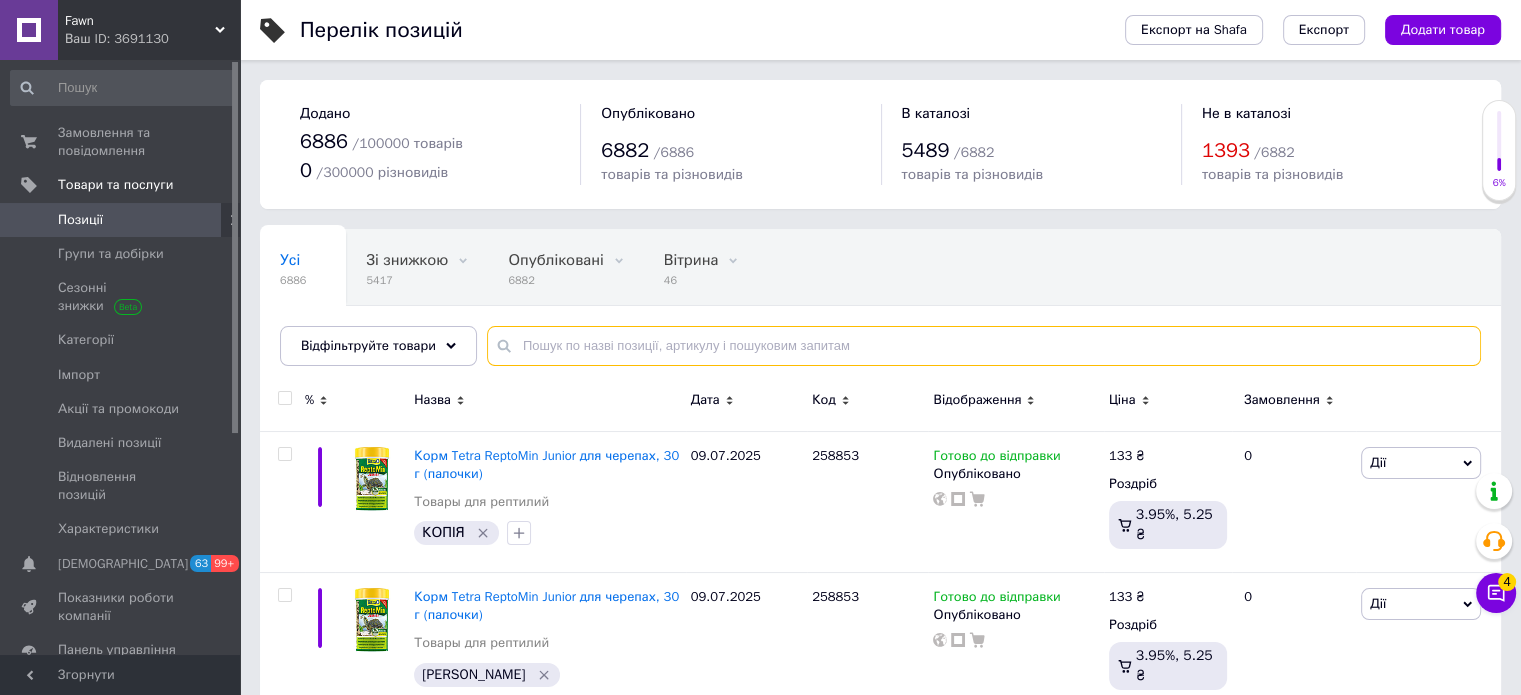 click at bounding box center [984, 346] 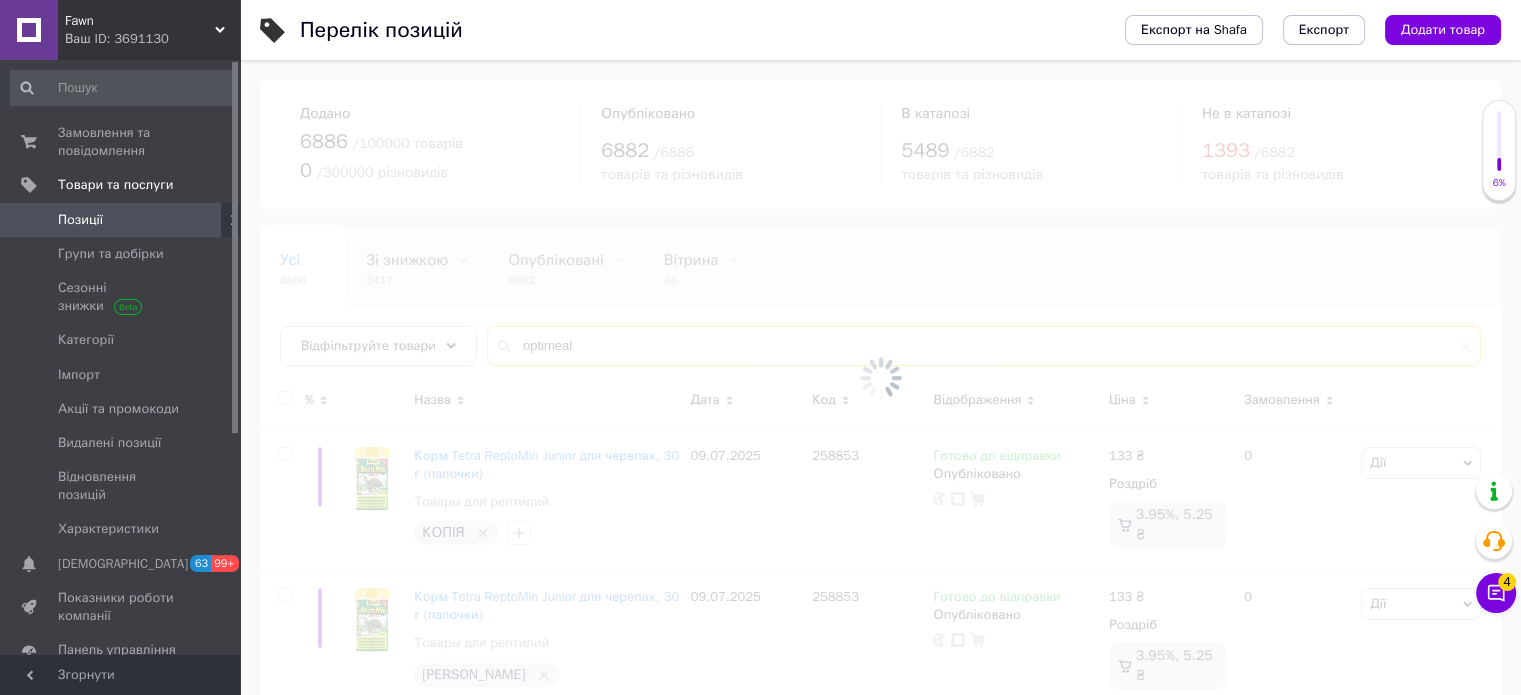 type on "optimeal" 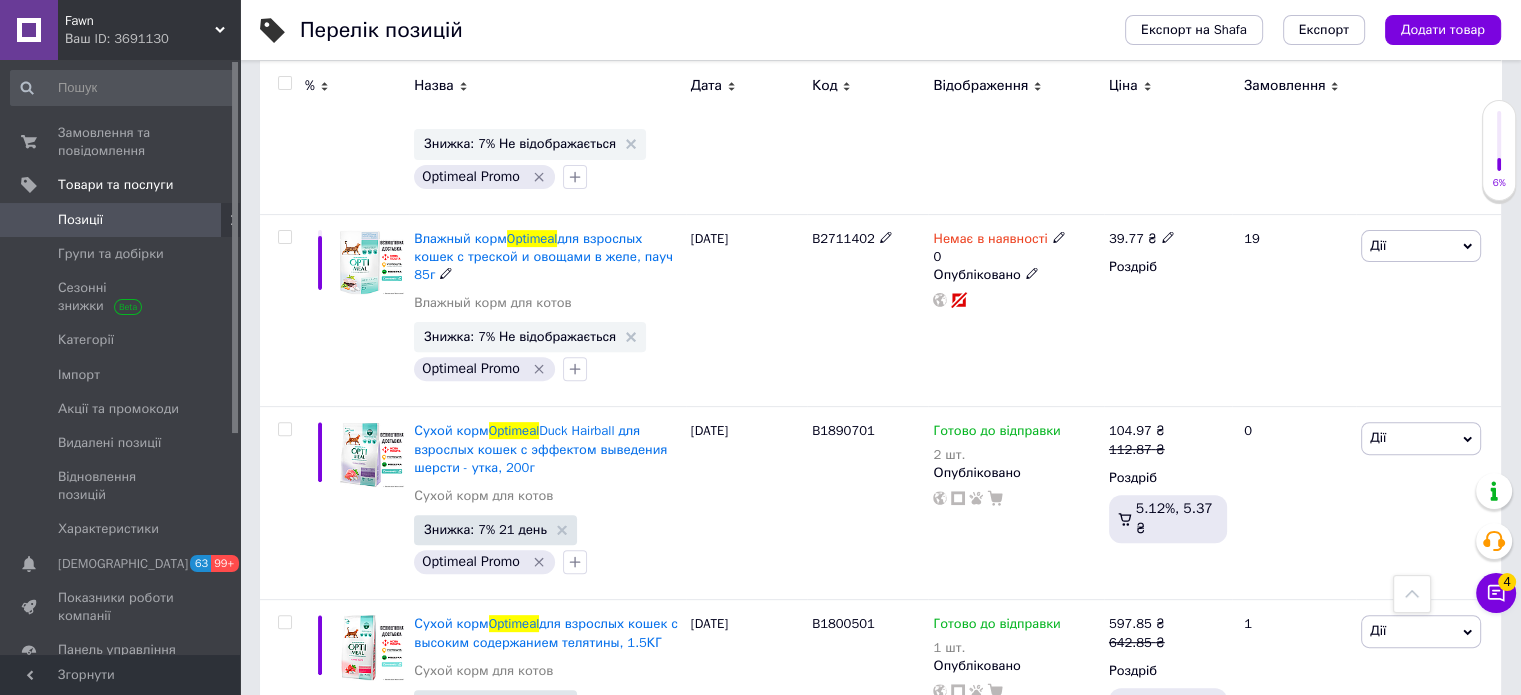 scroll, scrollTop: 0, scrollLeft: 0, axis: both 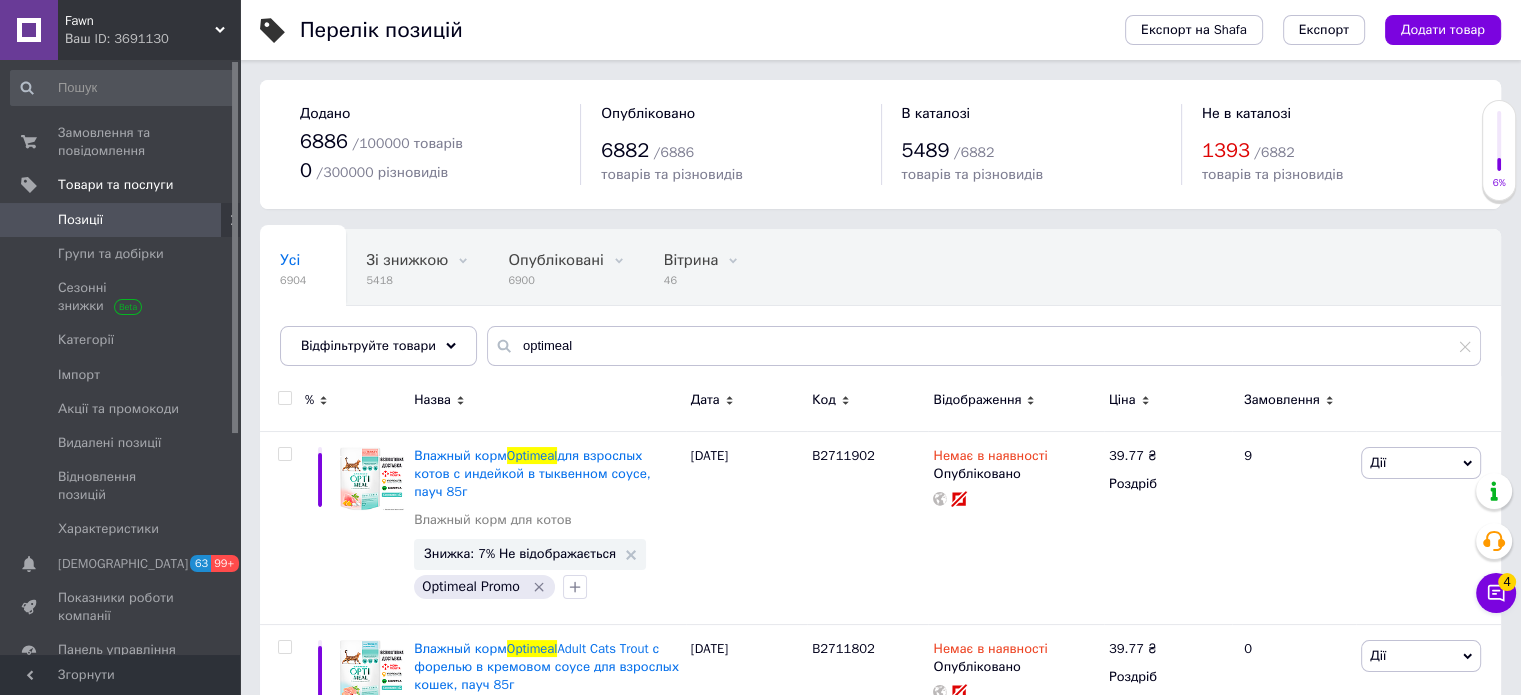 click on "Ціна" at bounding box center [1168, 400] 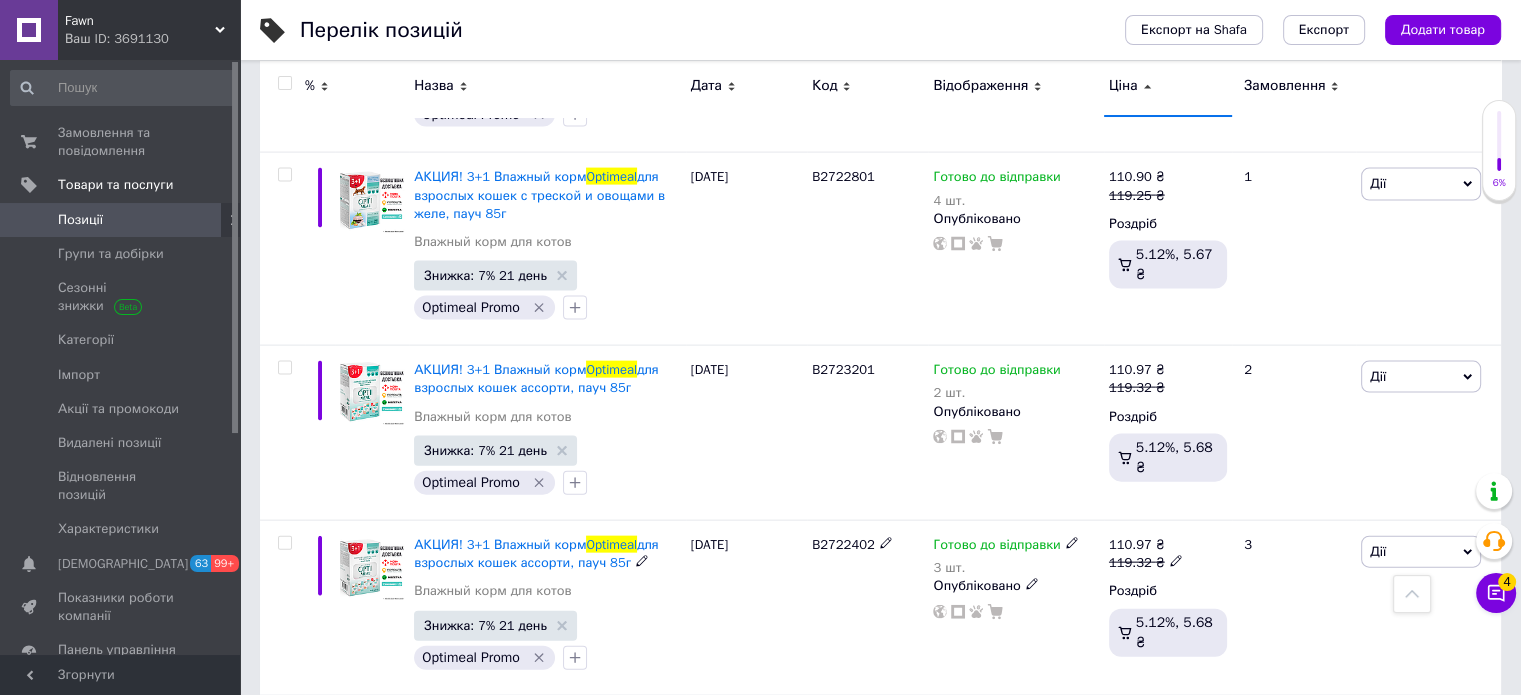 scroll, scrollTop: 4295, scrollLeft: 0, axis: vertical 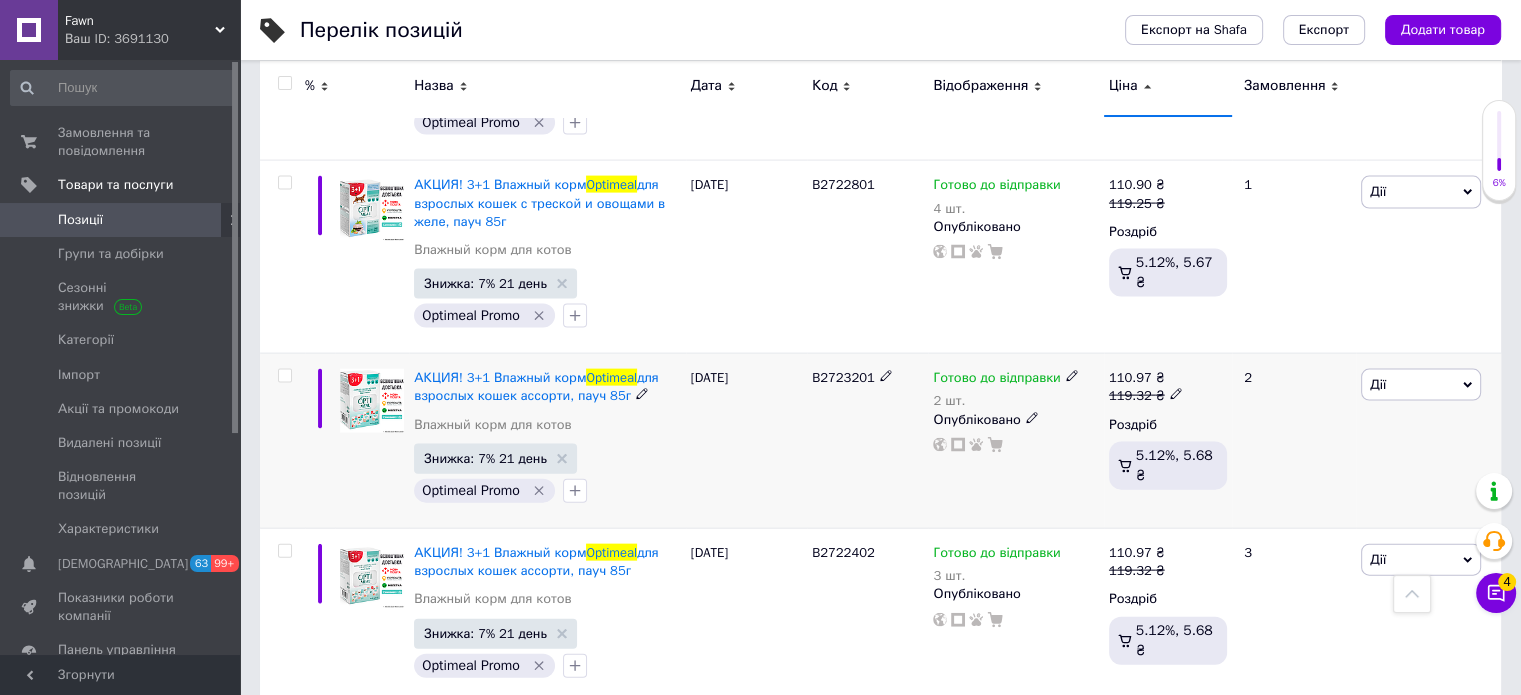 click on "2 шт." at bounding box center (1005, 401) 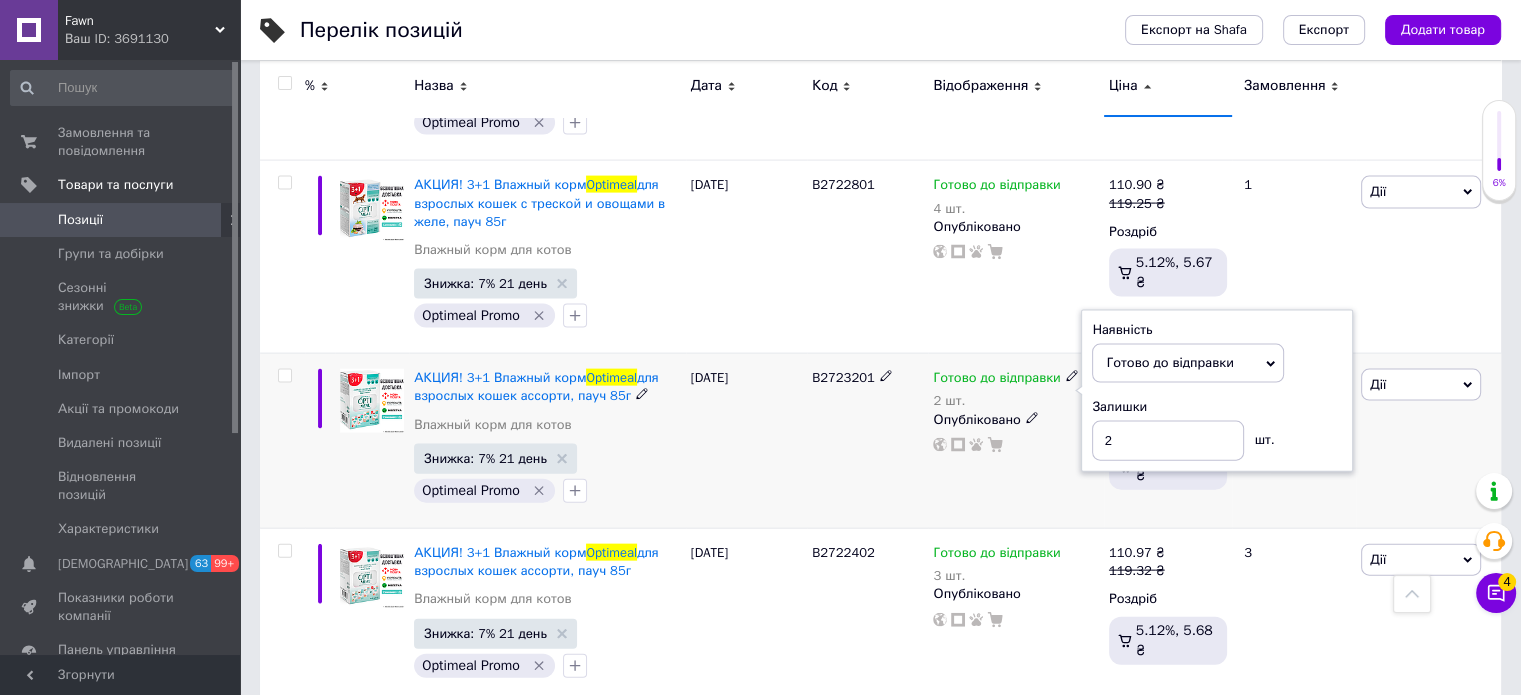 click on "Залишки 2 шт." at bounding box center [1217, 429] 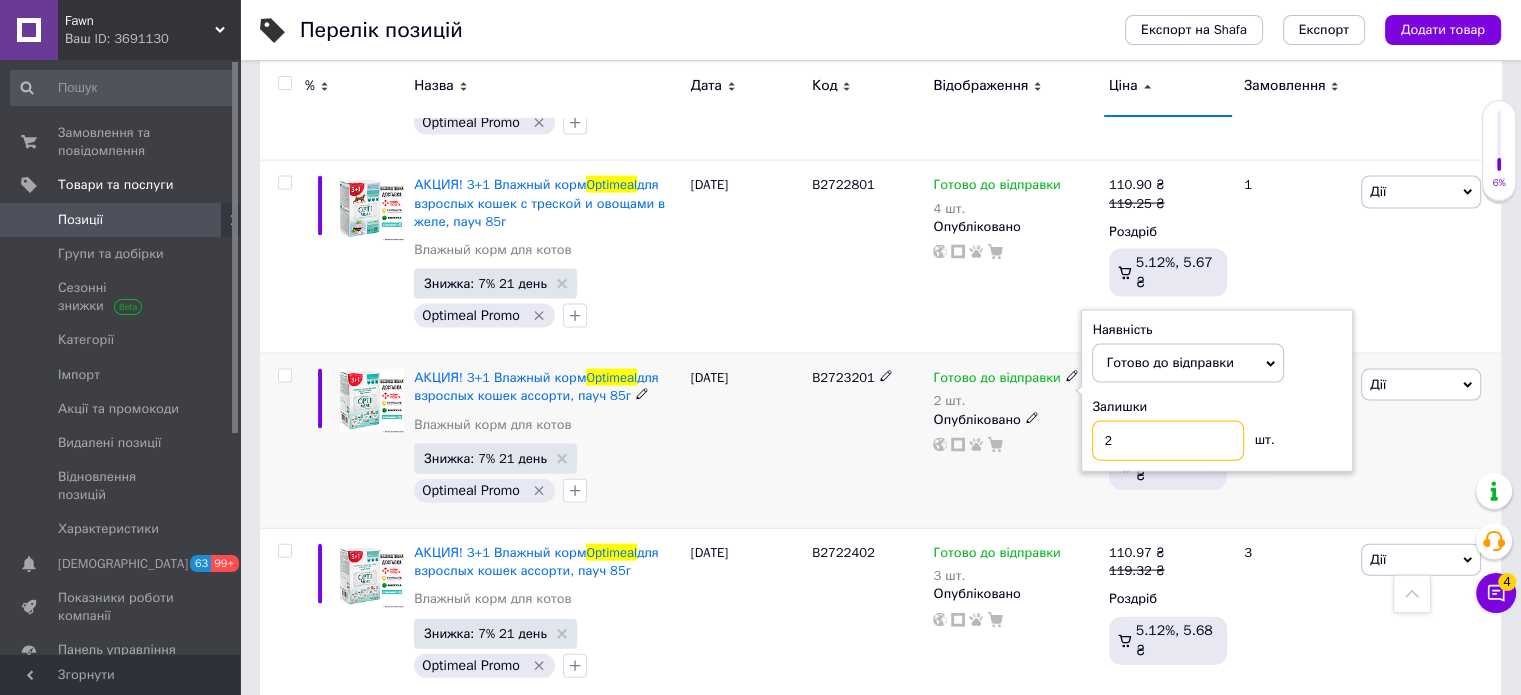 click on "2" at bounding box center (1168, 441) 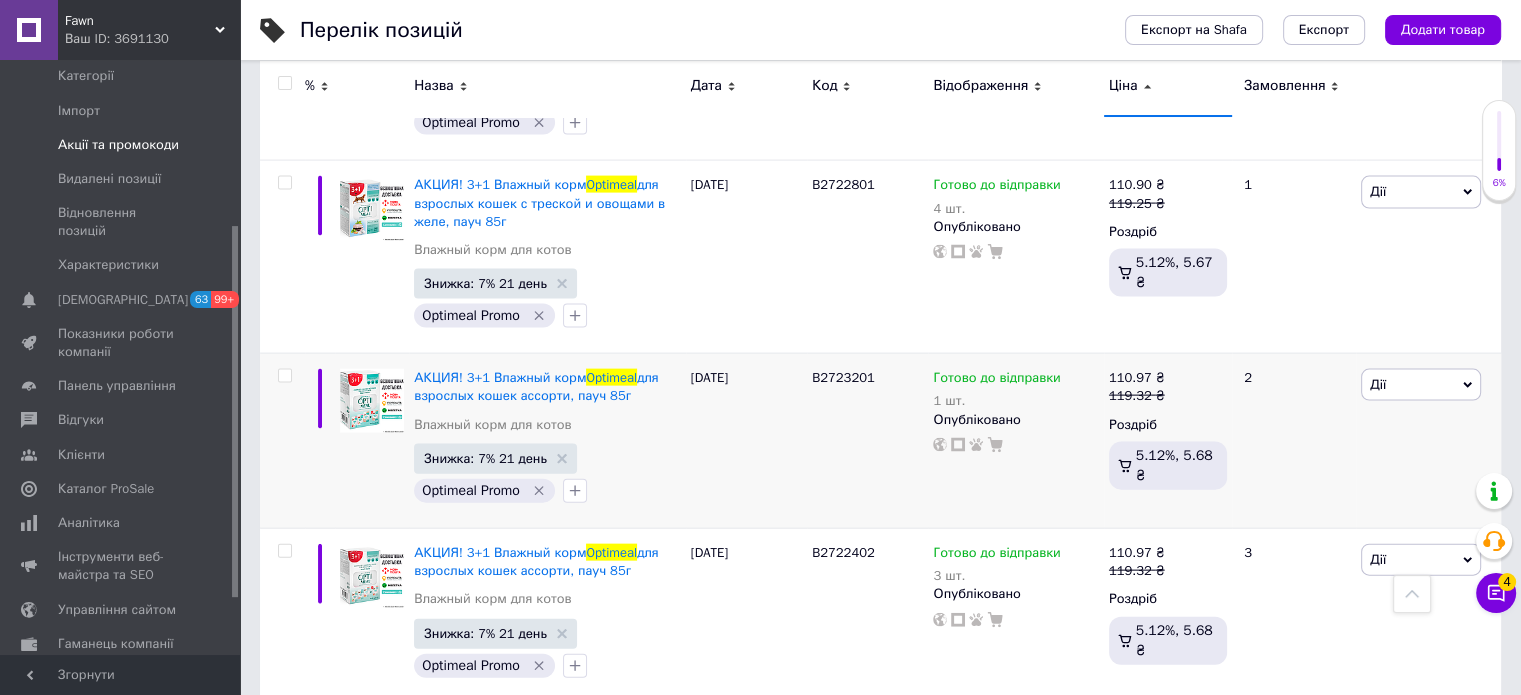 scroll, scrollTop: 264, scrollLeft: 0, axis: vertical 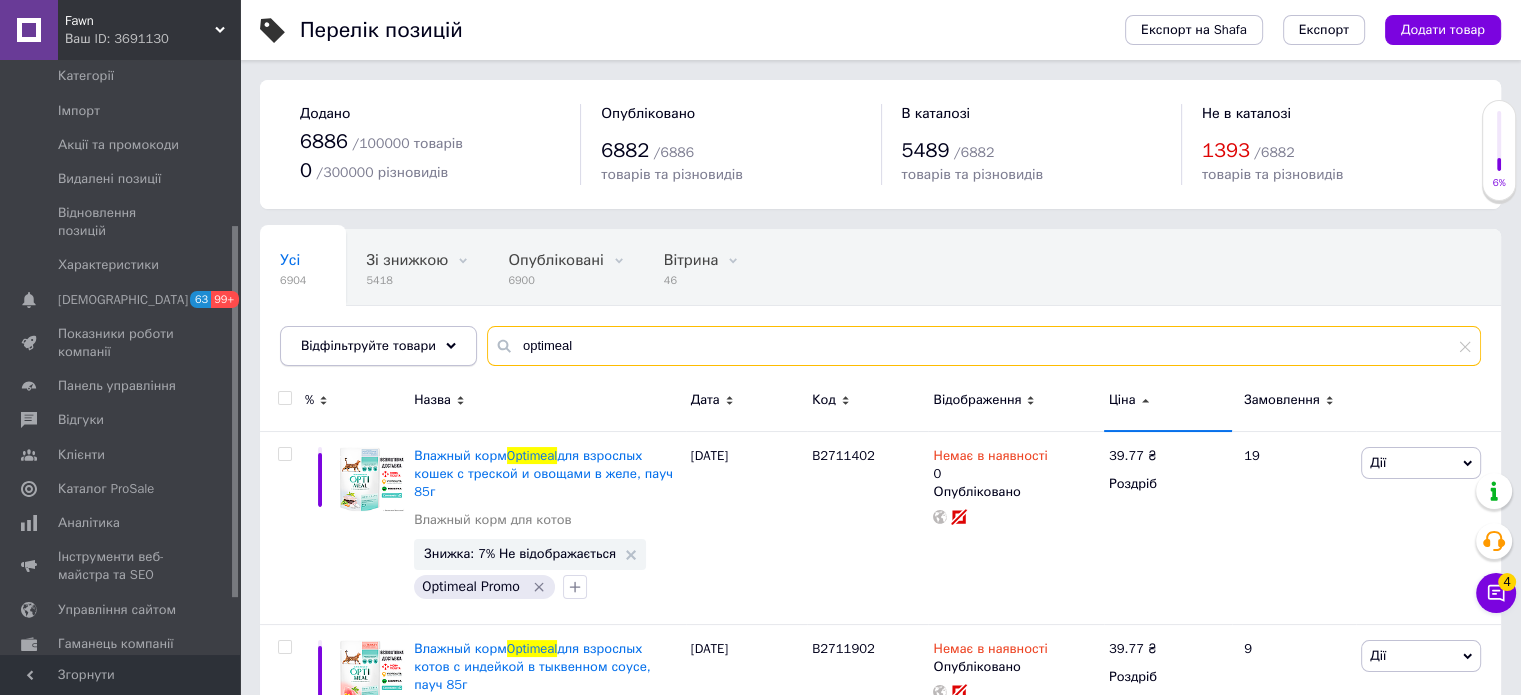drag, startPoint x: 595, startPoint y: 329, endPoint x: 379, endPoint y: 357, distance: 217.80725 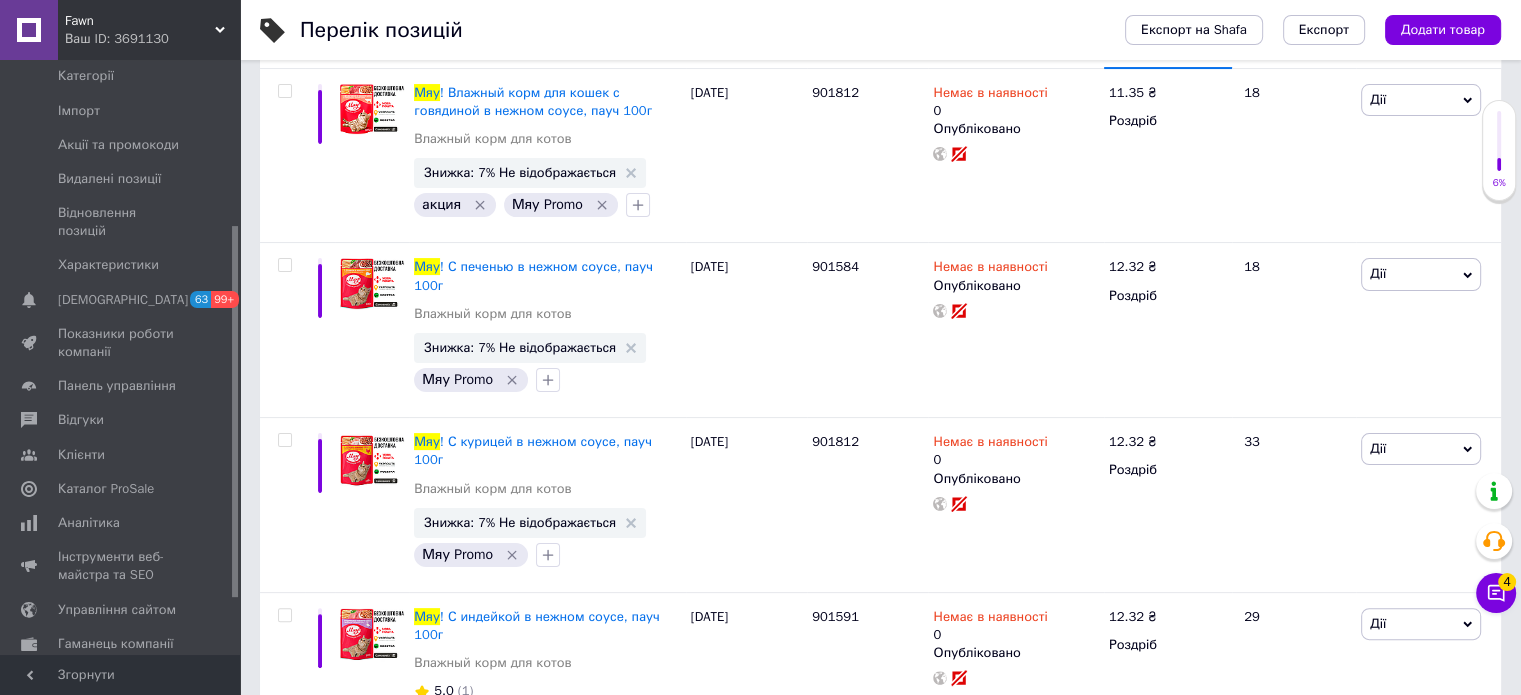 scroll, scrollTop: 367, scrollLeft: 0, axis: vertical 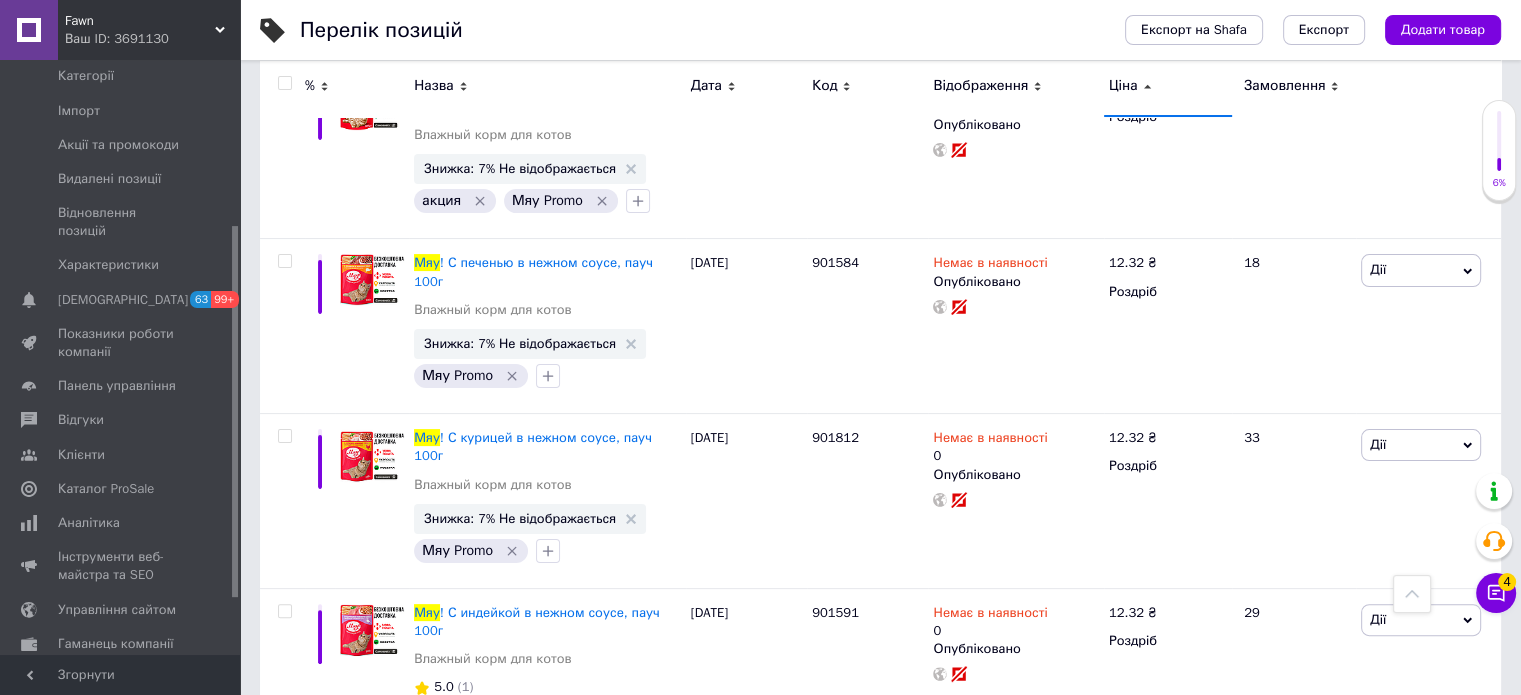 type on "мяу" 